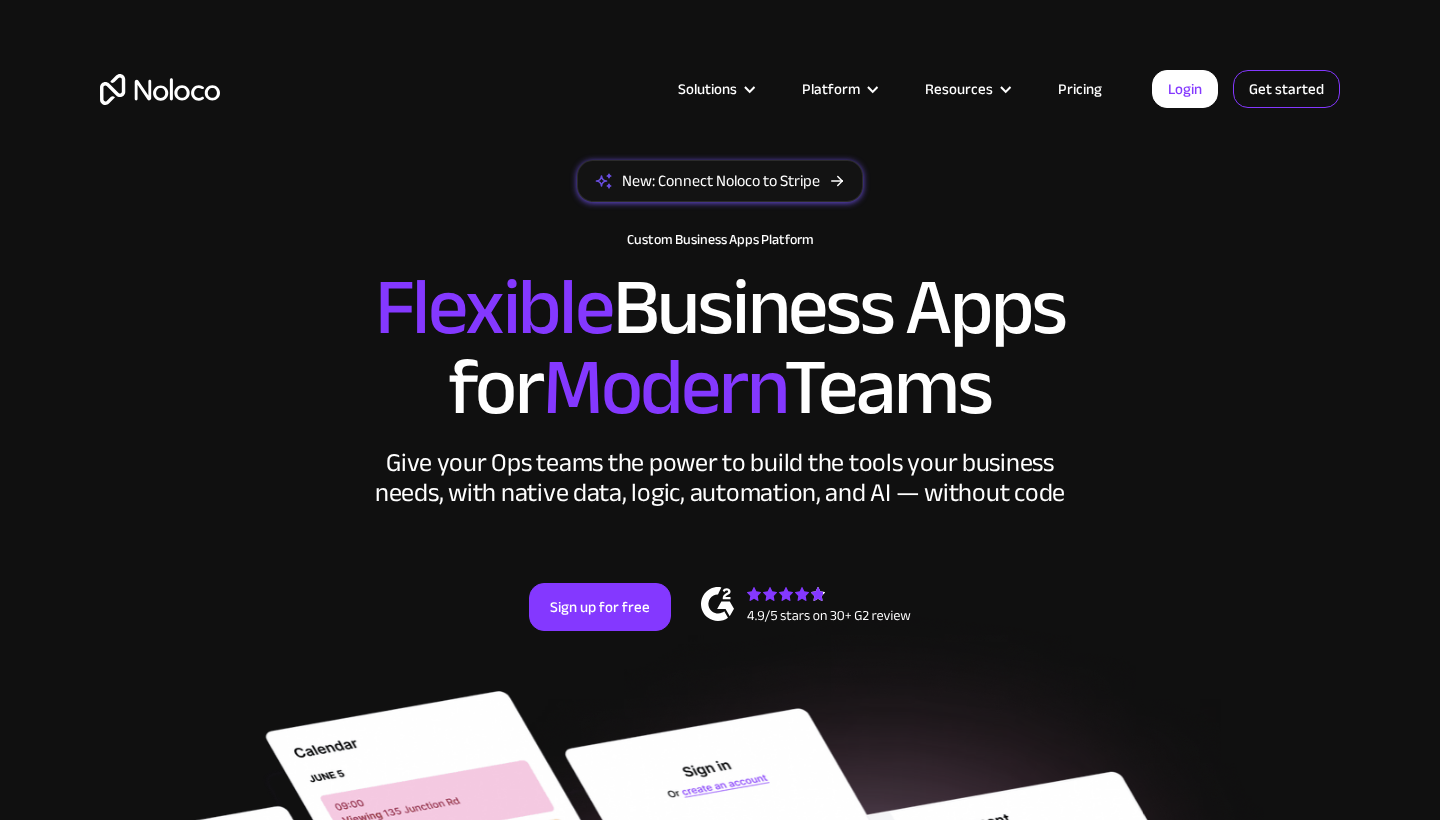 scroll, scrollTop: 0, scrollLeft: 0, axis: both 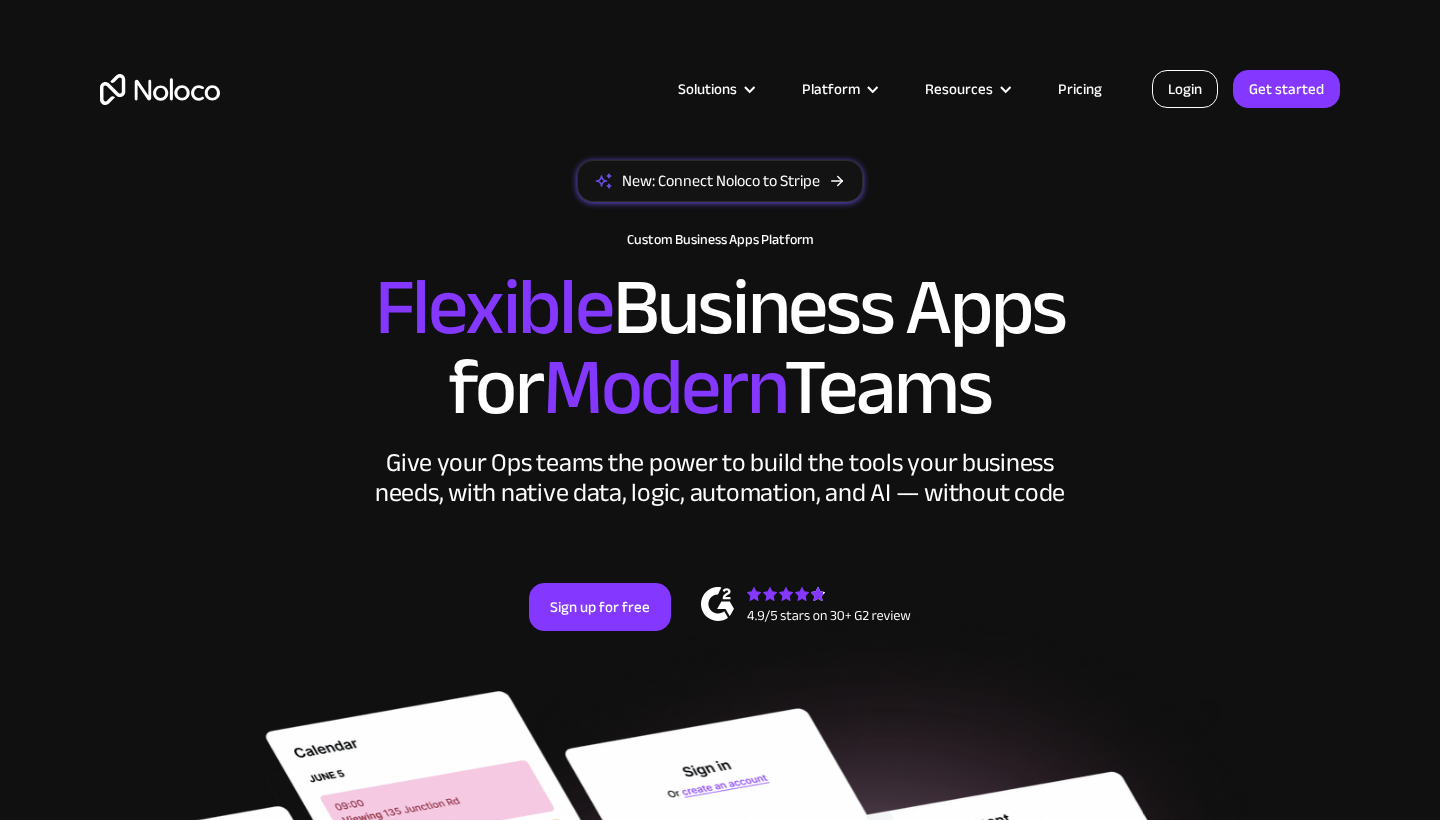 click on "Login" at bounding box center [1185, 89] 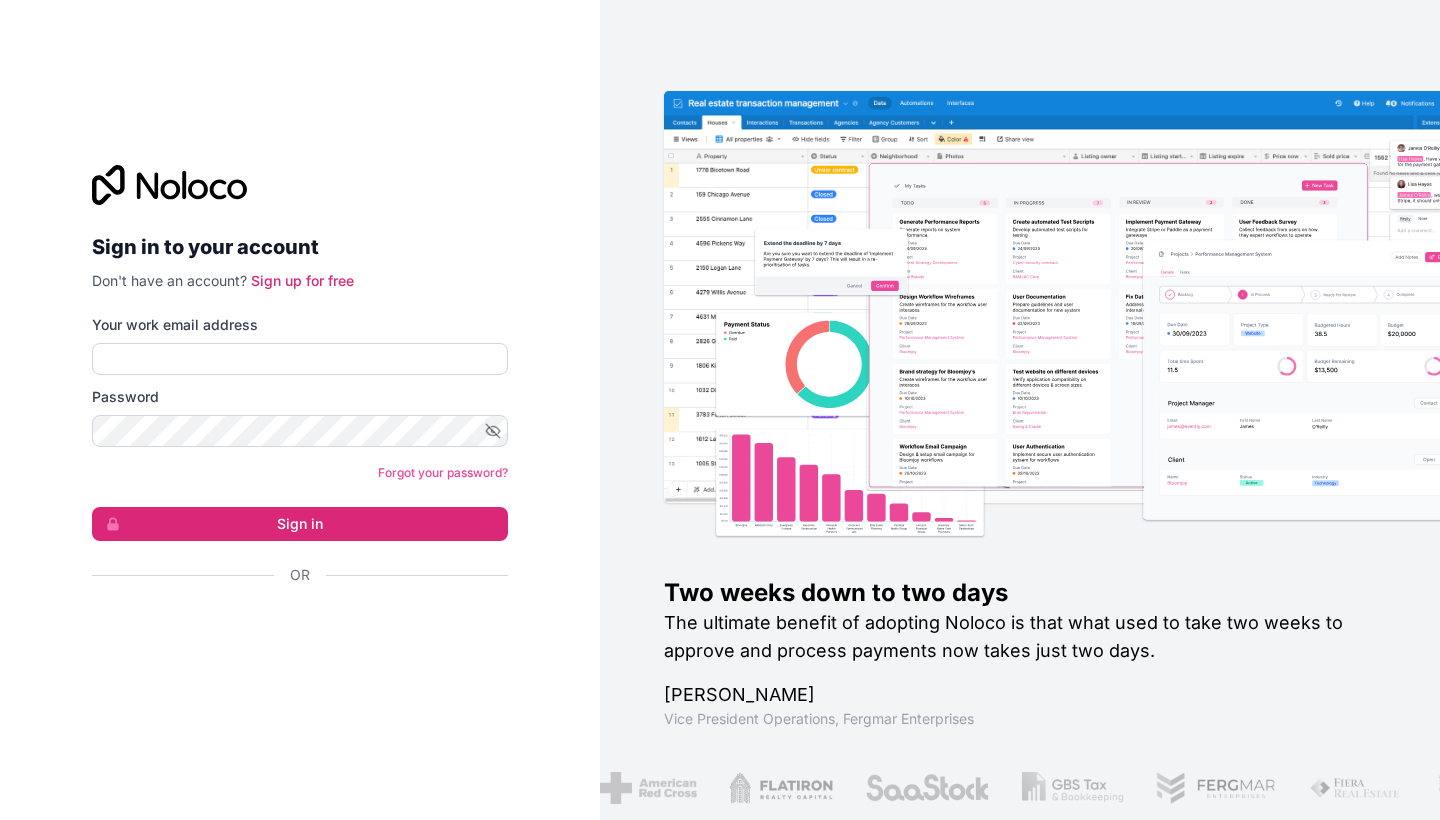 scroll, scrollTop: 0, scrollLeft: 0, axis: both 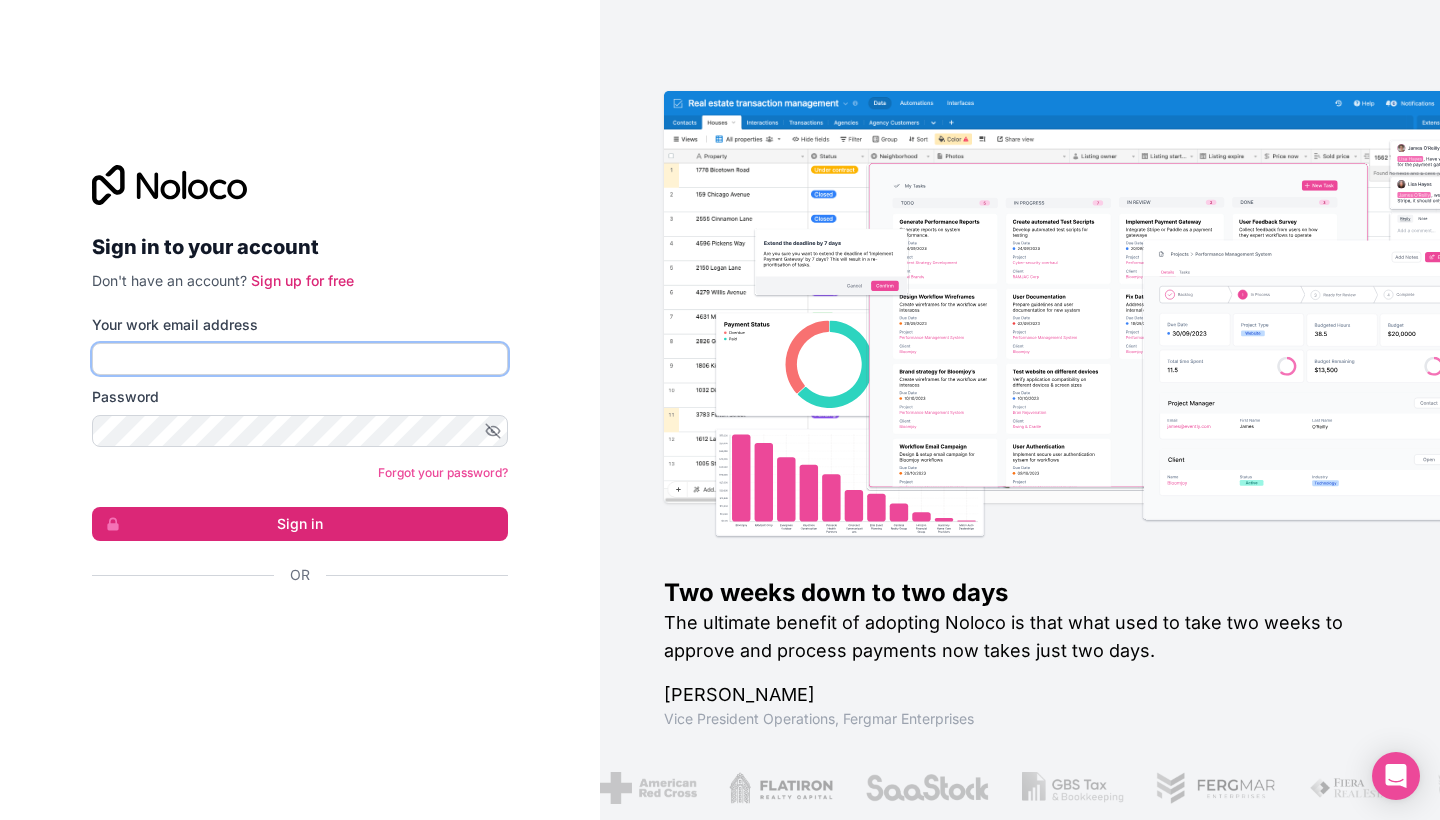 type on "[EMAIL_ADDRESS][DOMAIN_NAME]" 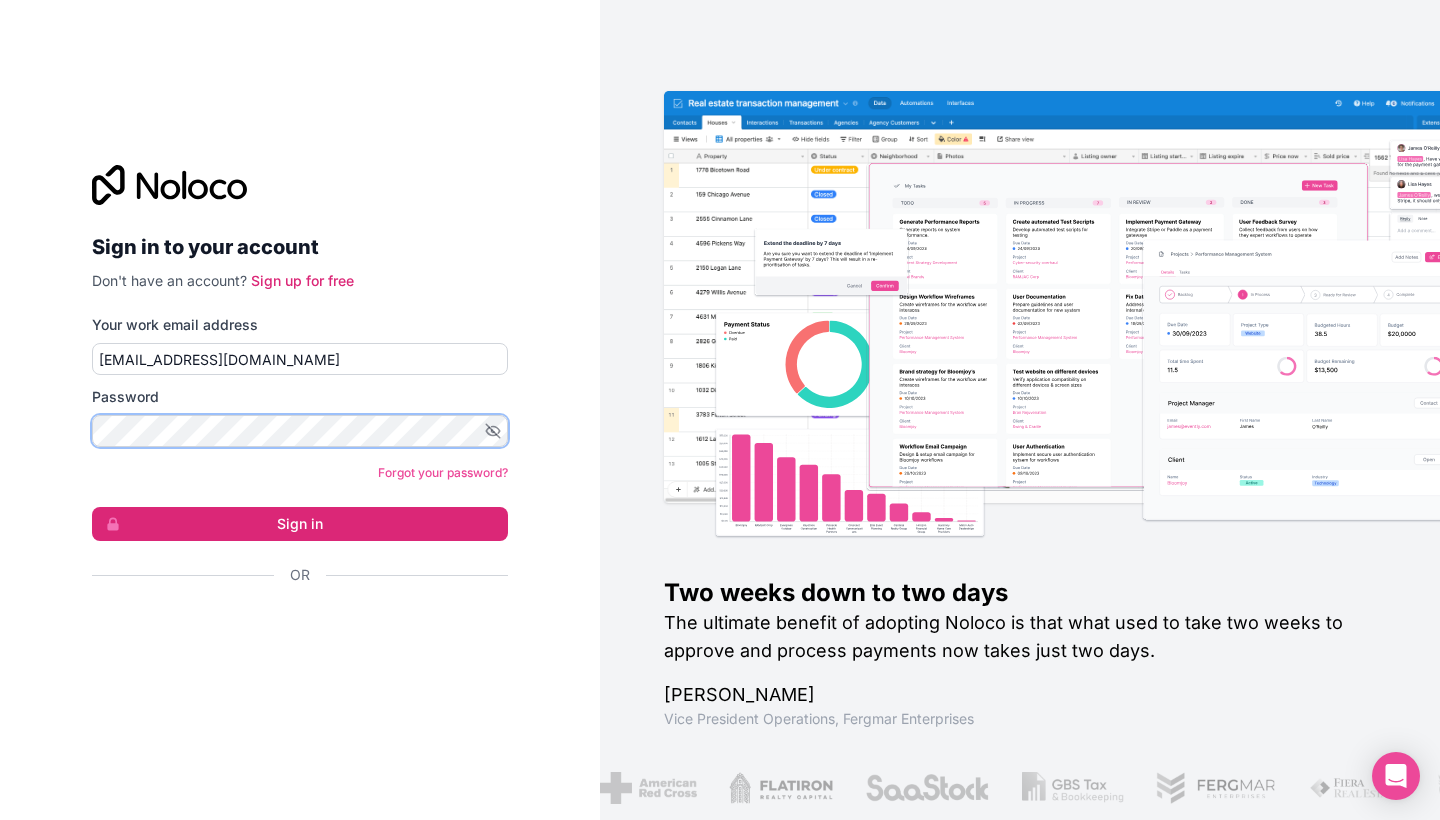 click on "Sign in" at bounding box center [300, 524] 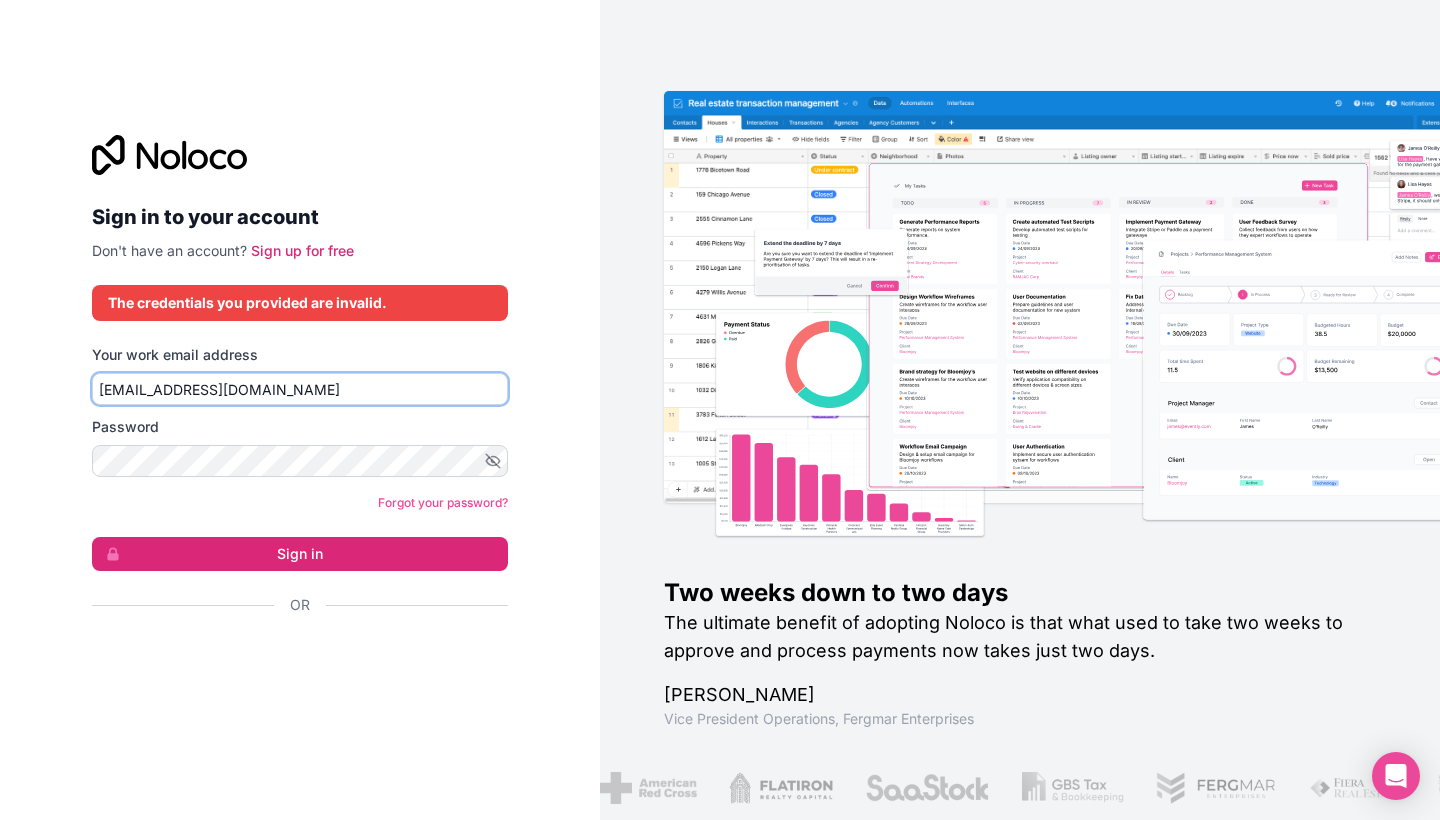 drag, startPoint x: 299, startPoint y: 389, endPoint x: 67, endPoint y: 379, distance: 232.21542 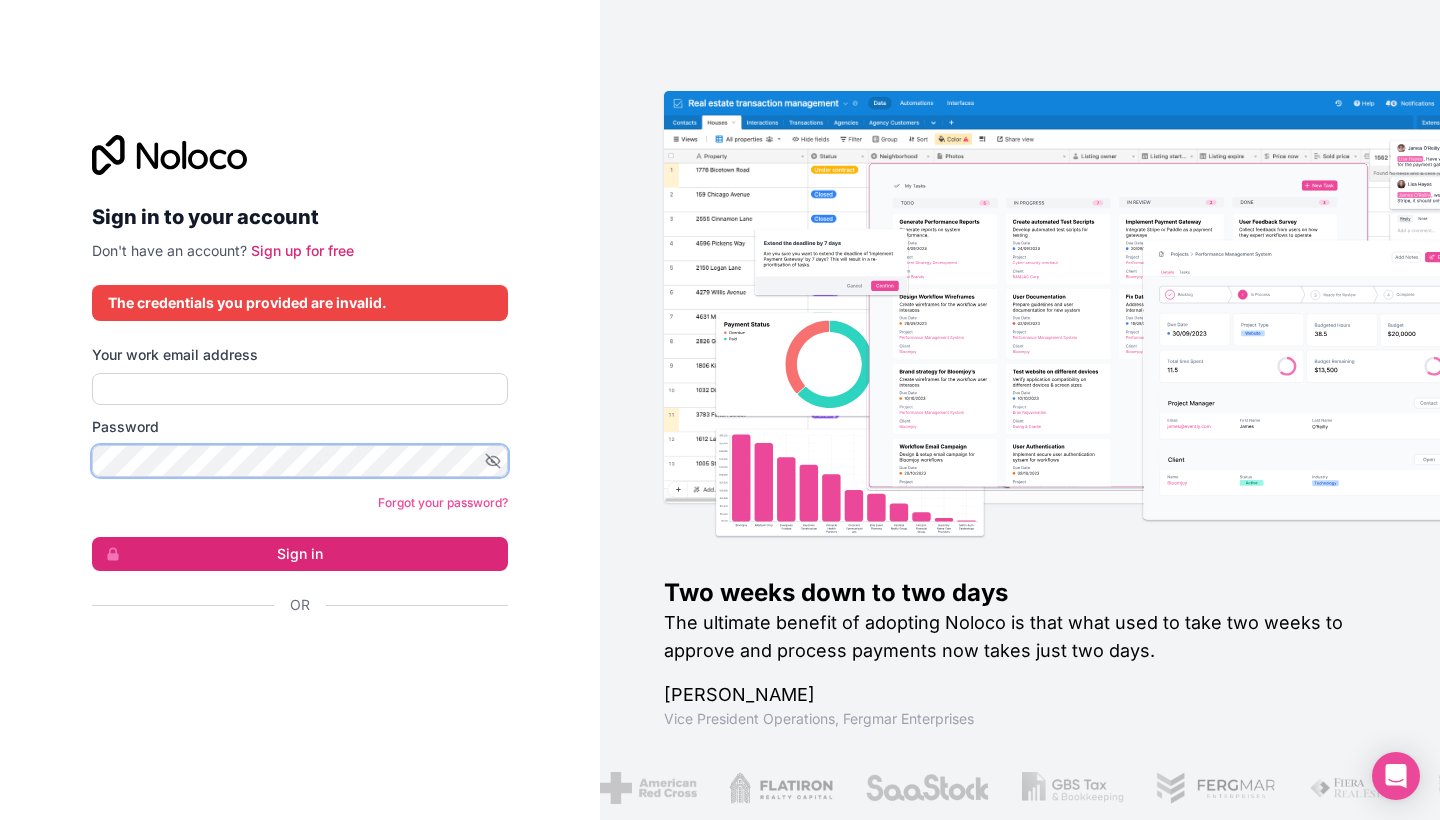 click on "Sign in to your account Don't have an account? Sign up for free The credentials you provided are invalid. Your work email address Password Forgot your password? Sign in Or" at bounding box center [300, 410] 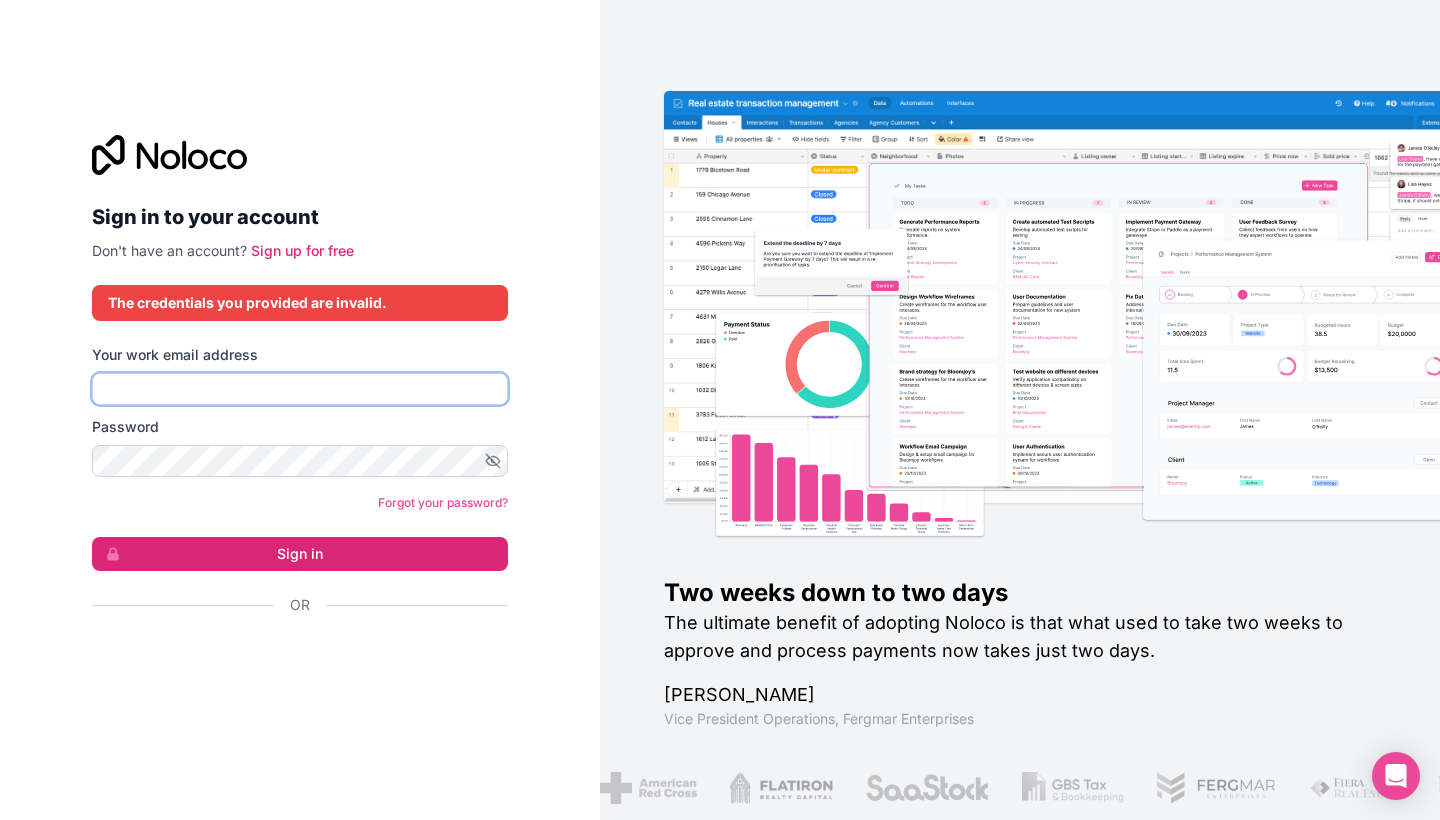 click on "Your work email address" at bounding box center (300, 389) 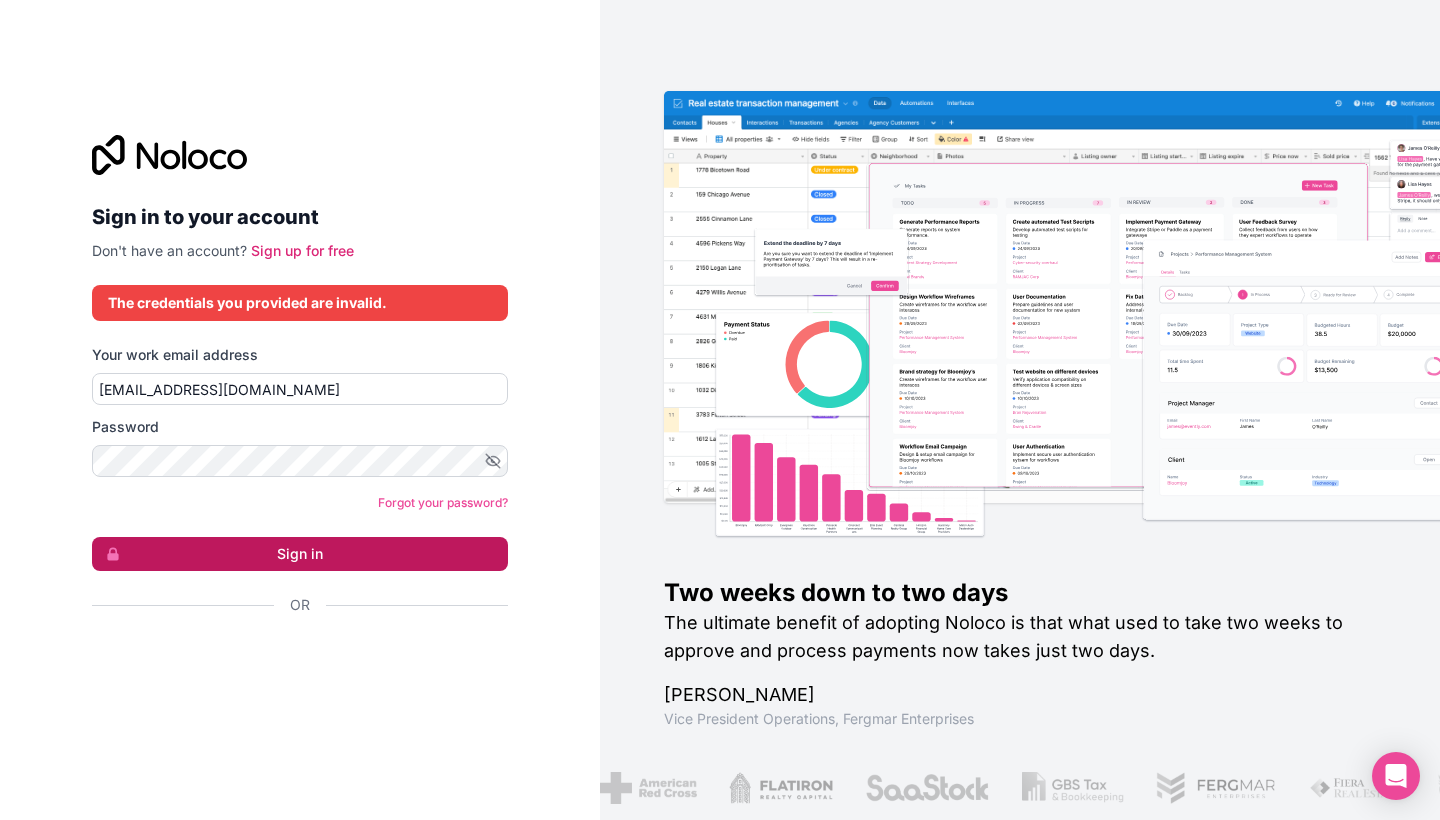 click on "Sign in" at bounding box center (300, 554) 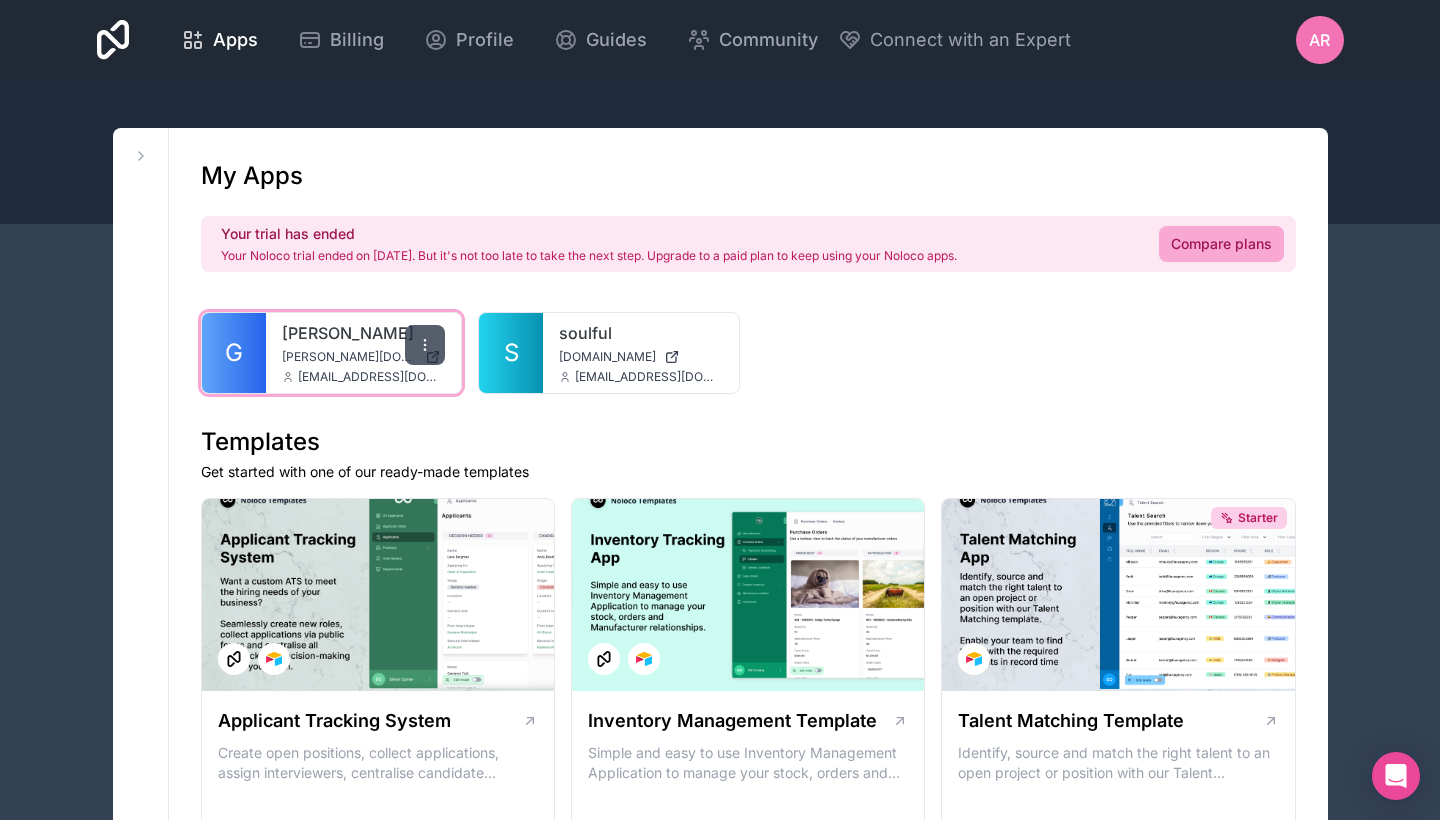 click 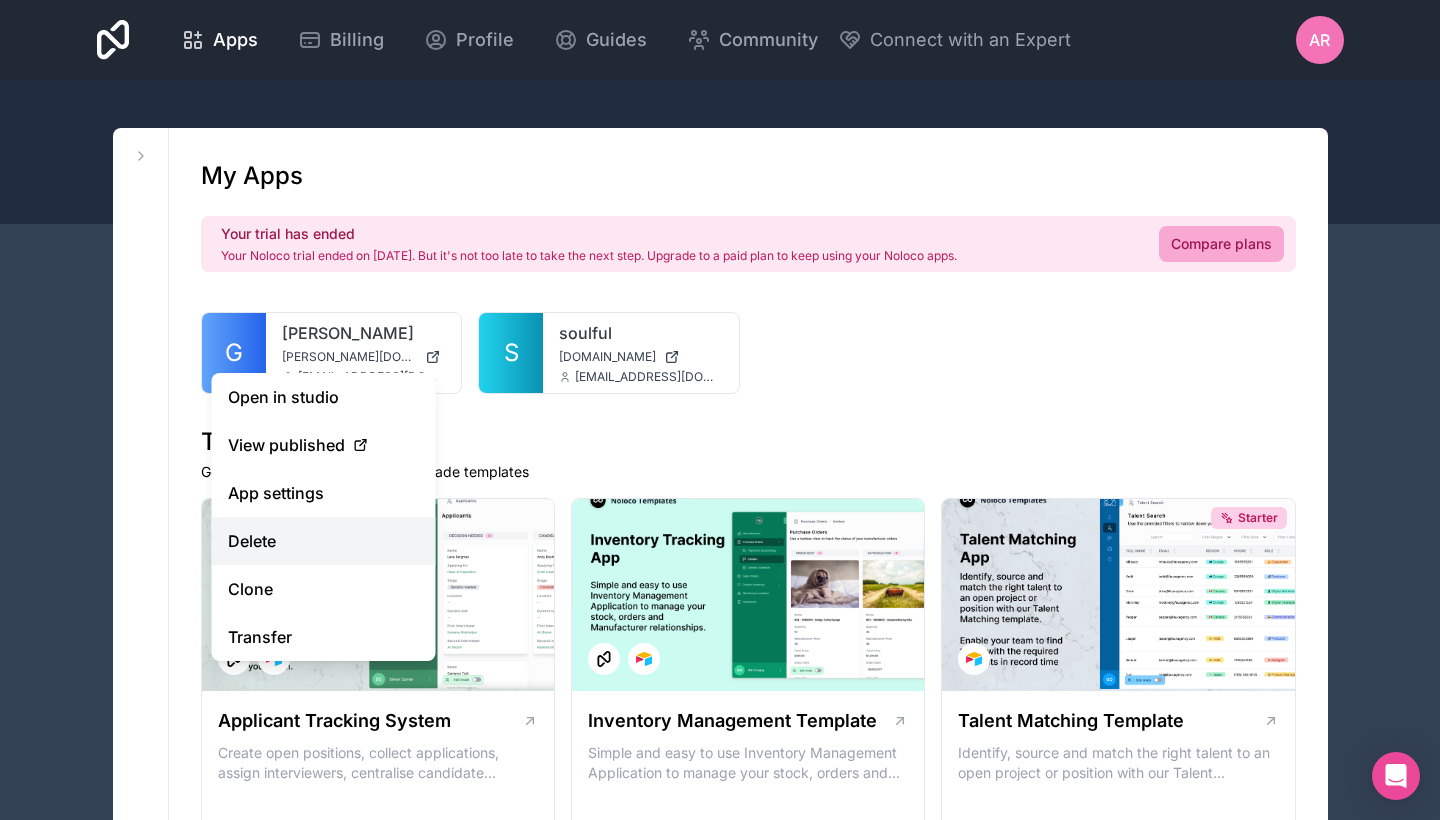 click on "Delete" at bounding box center (324, 541) 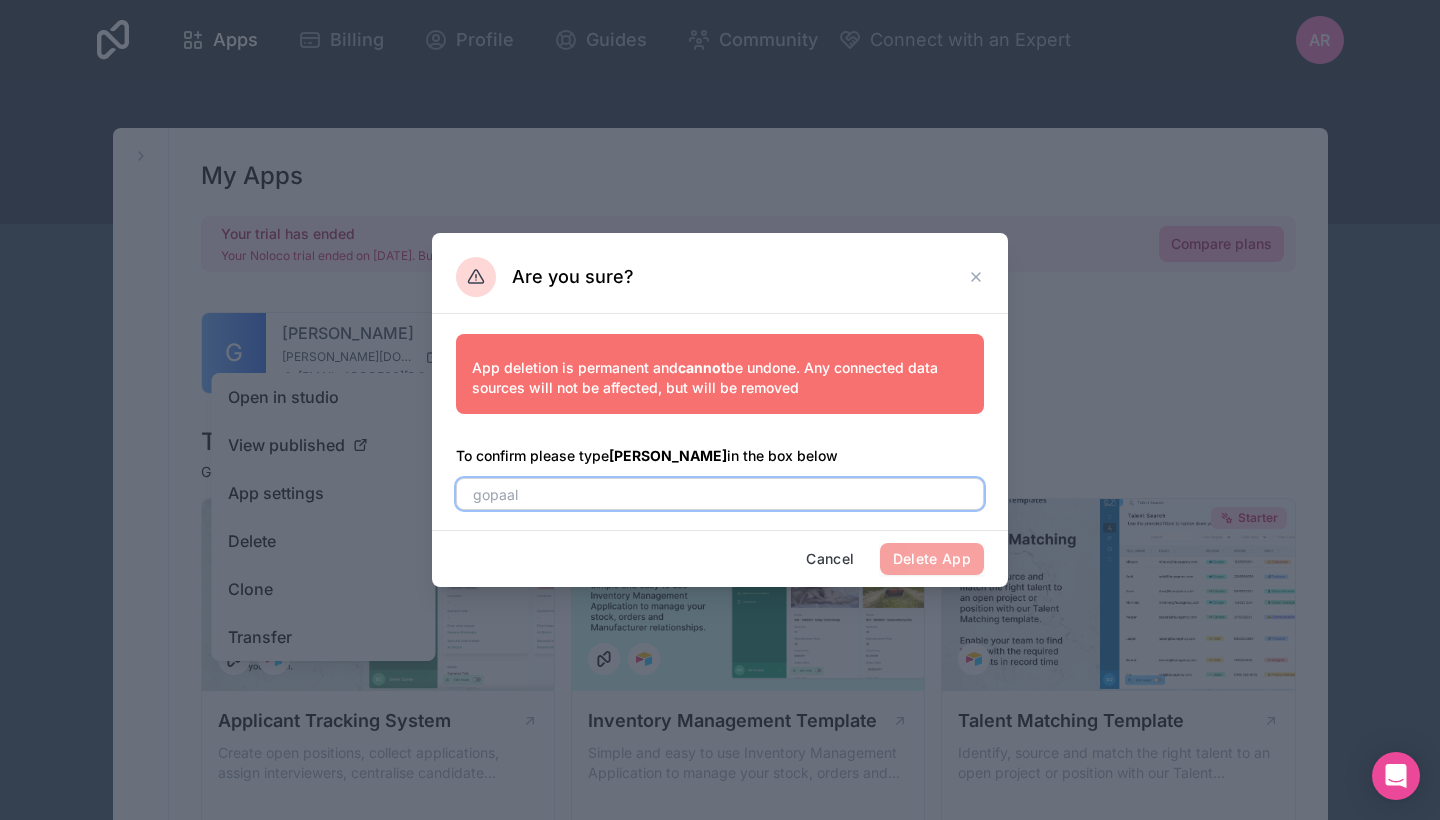 click at bounding box center (720, 494) 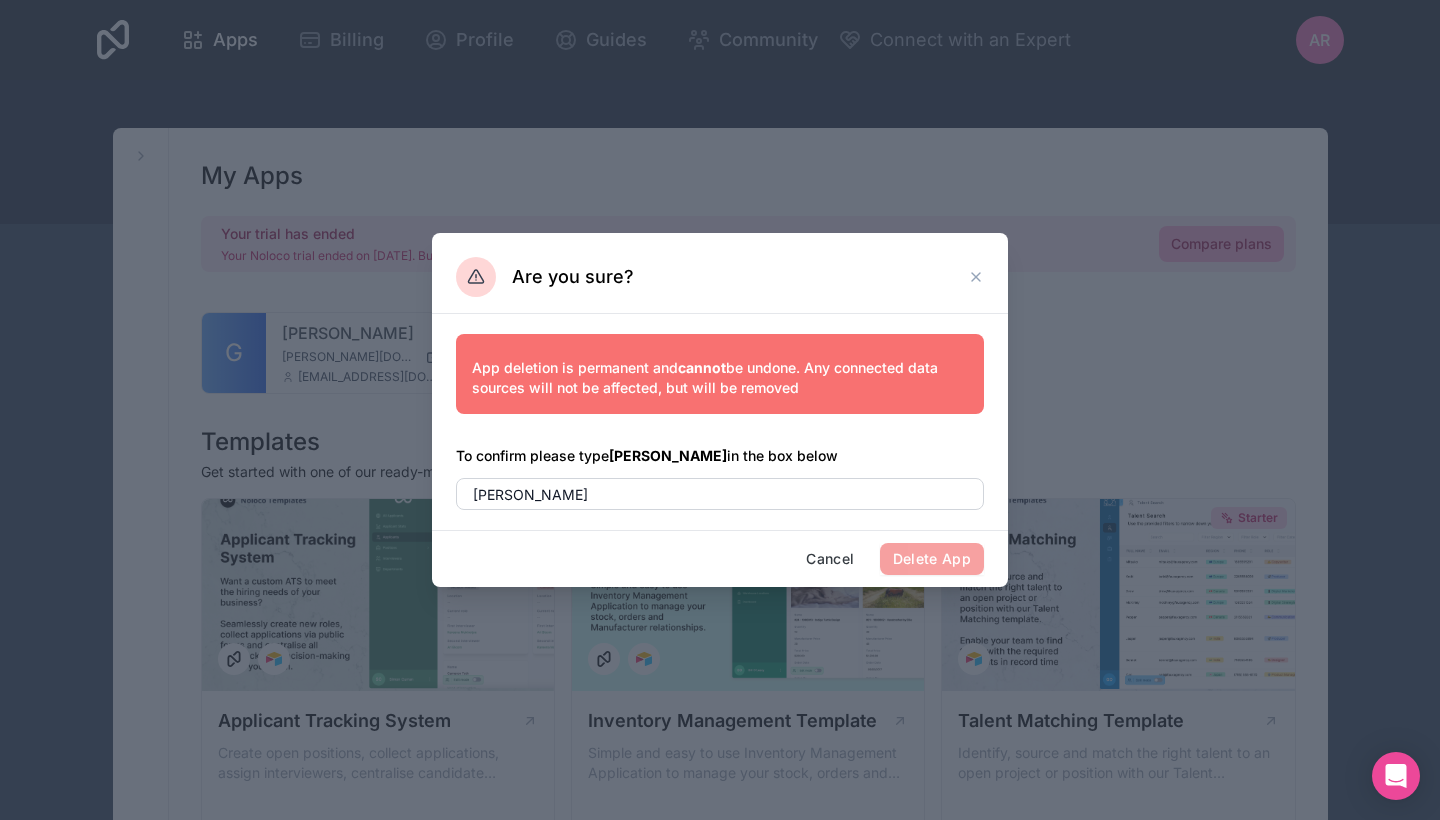 drag, startPoint x: 595, startPoint y: 500, endPoint x: 939, endPoint y: 553, distance: 348.0589 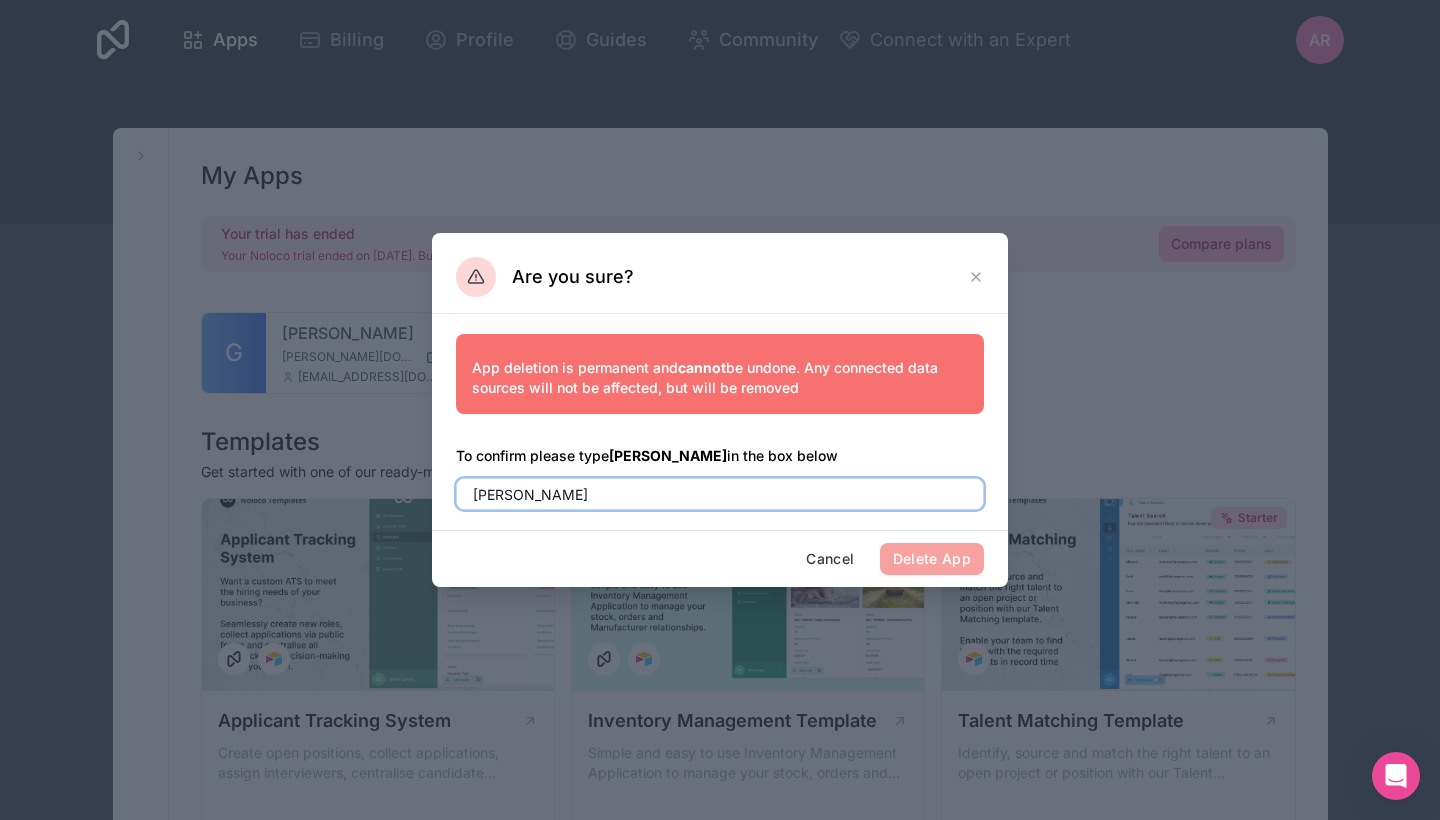 click on "[PERSON_NAME]" at bounding box center (720, 494) 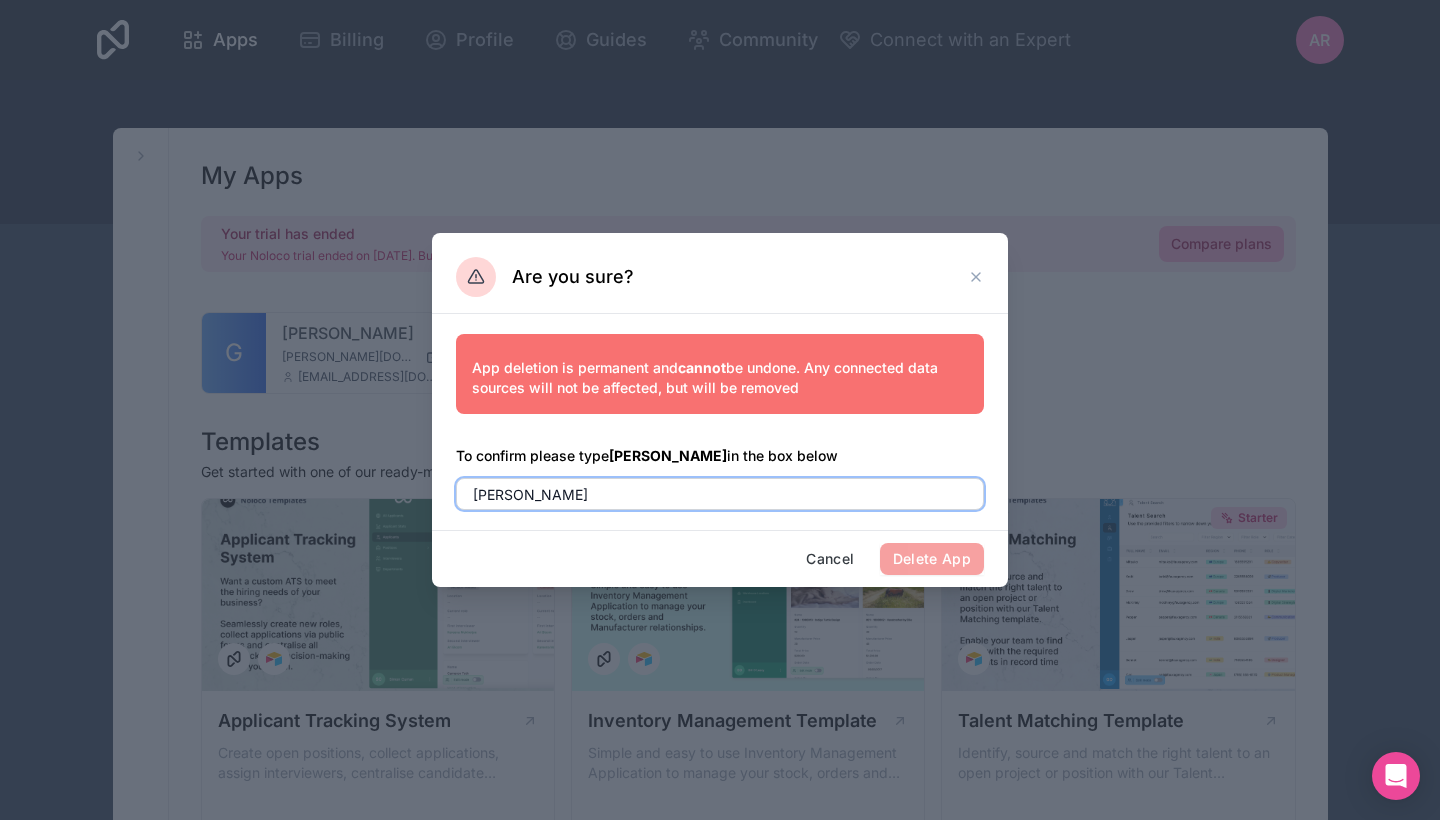 drag, startPoint x: 486, startPoint y: 504, endPoint x: 481, endPoint y: 493, distance: 12.083046 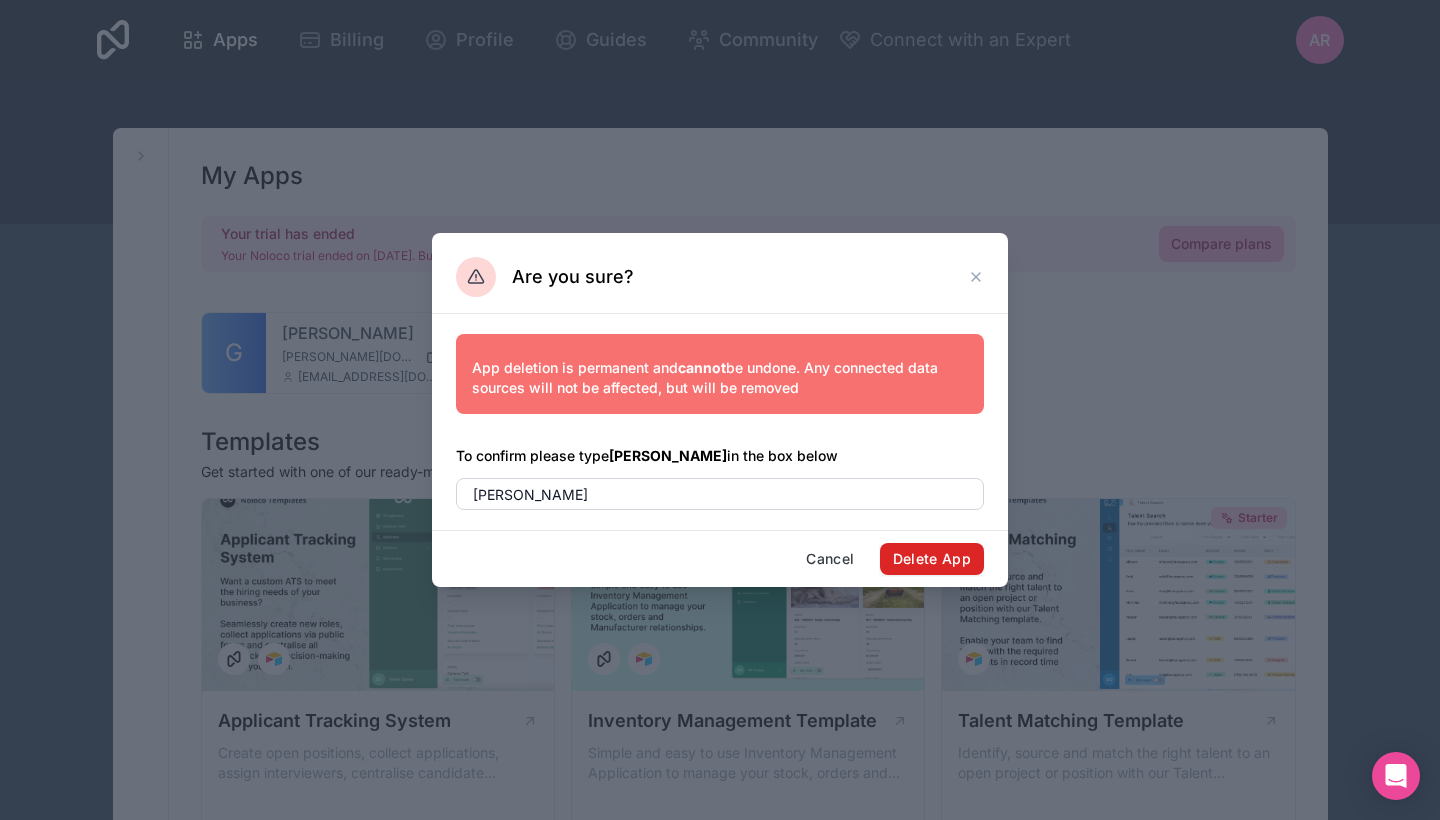 click on "Delete App" at bounding box center [932, 559] 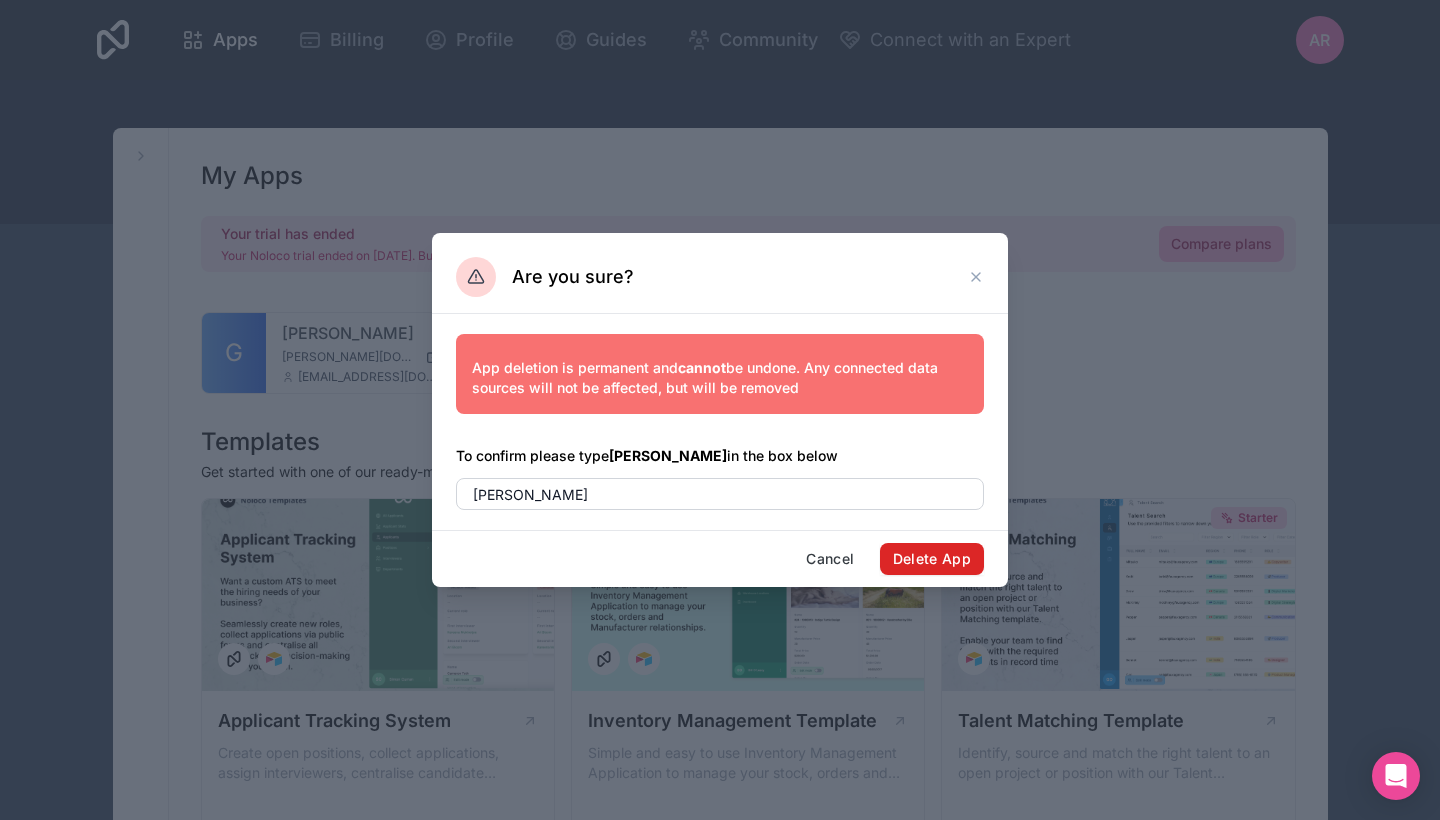 click on "Delete App" at bounding box center (932, 559) 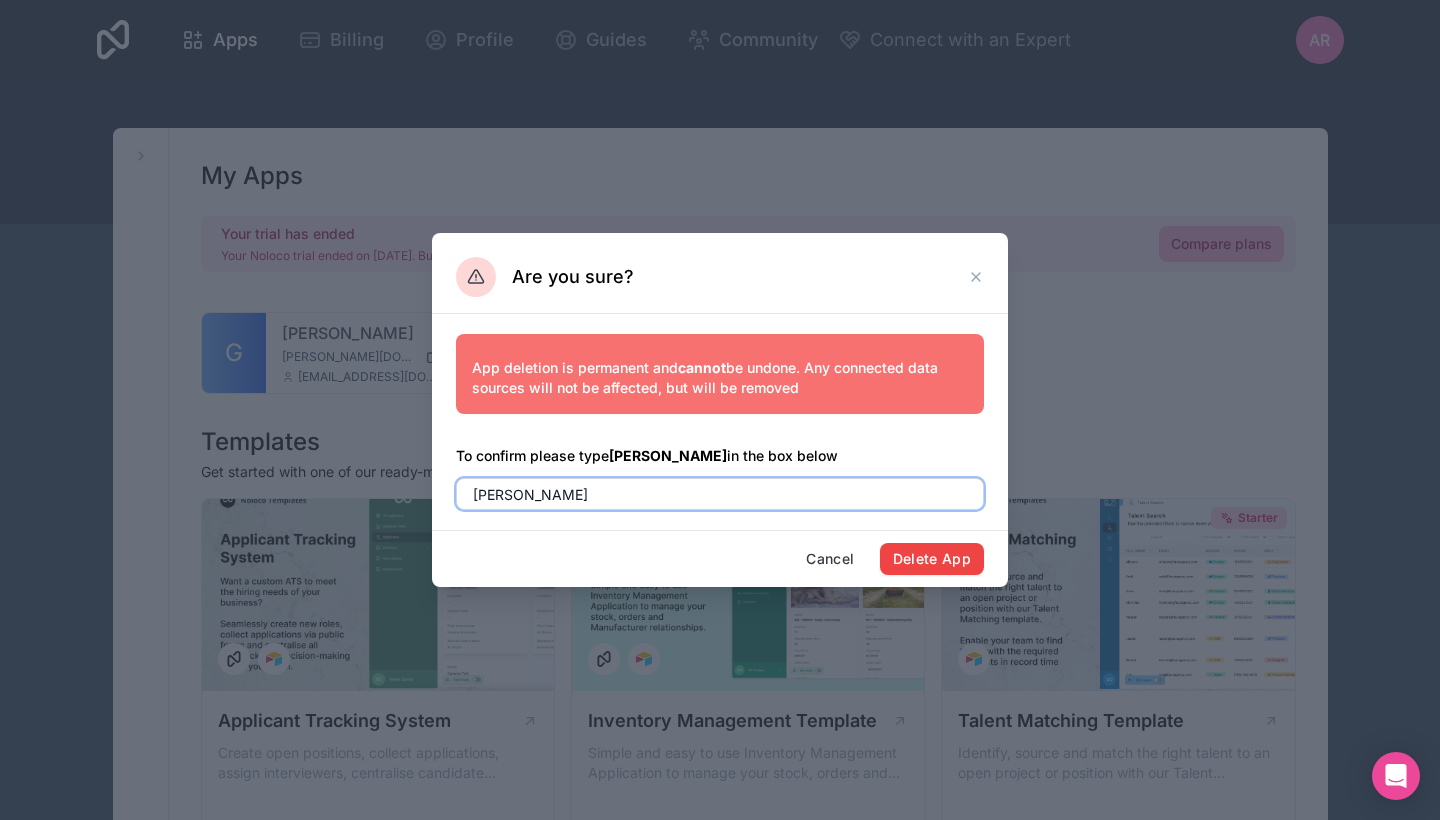 drag, startPoint x: 540, startPoint y: 501, endPoint x: 410, endPoint y: 459, distance: 136.61626 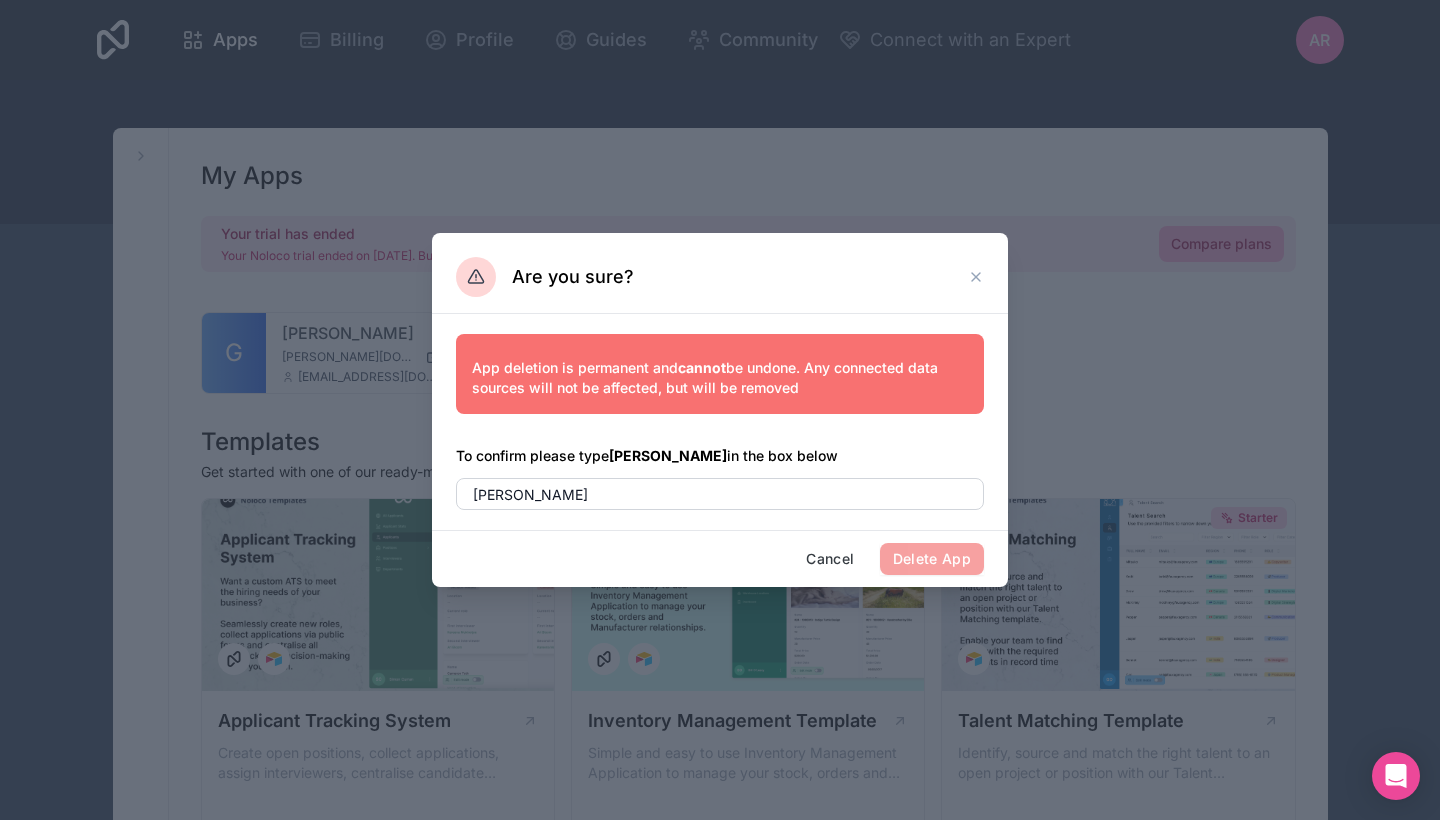 drag, startPoint x: 410, startPoint y: 457, endPoint x: 952, endPoint y: 572, distance: 554.06586 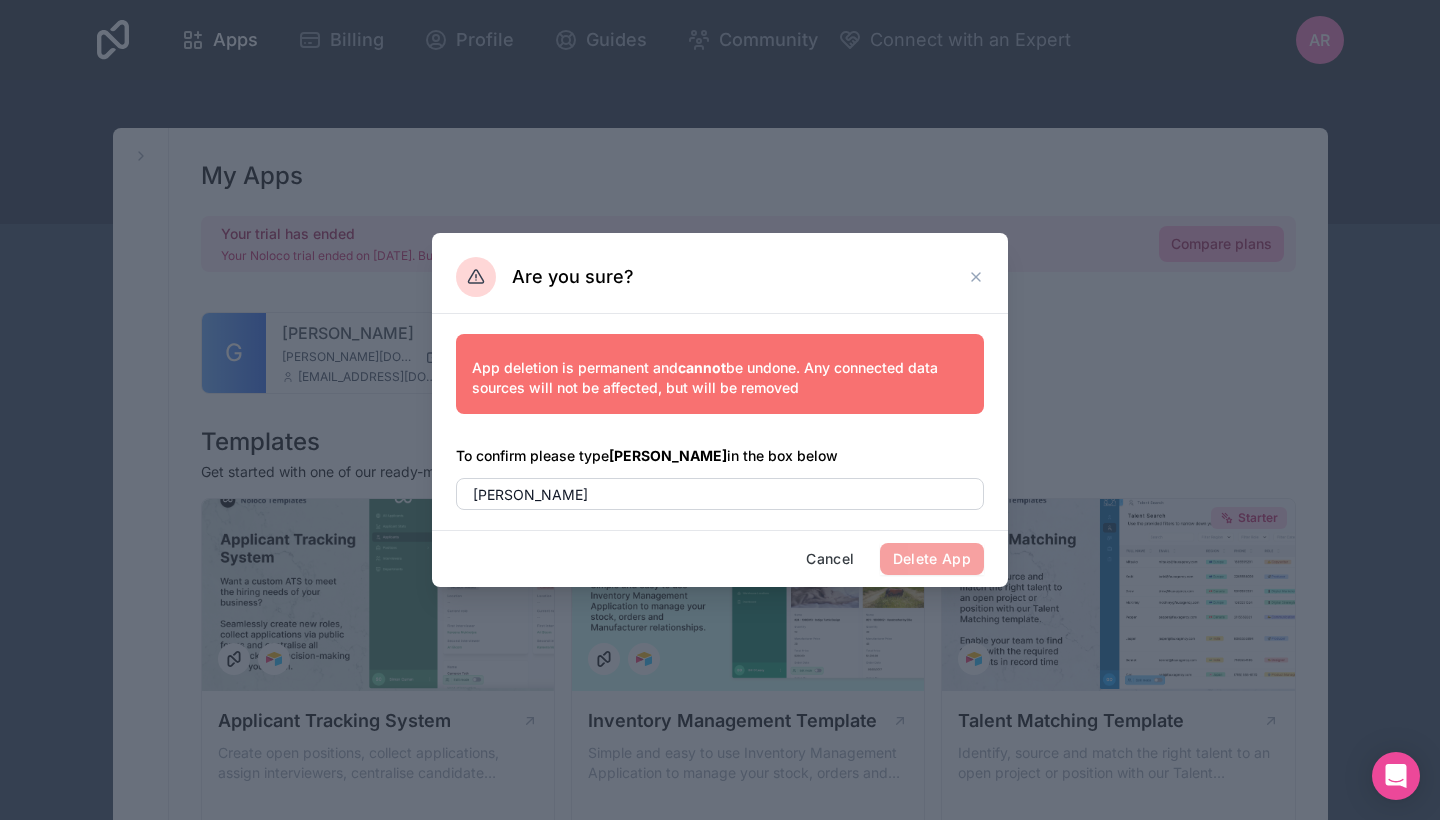 click 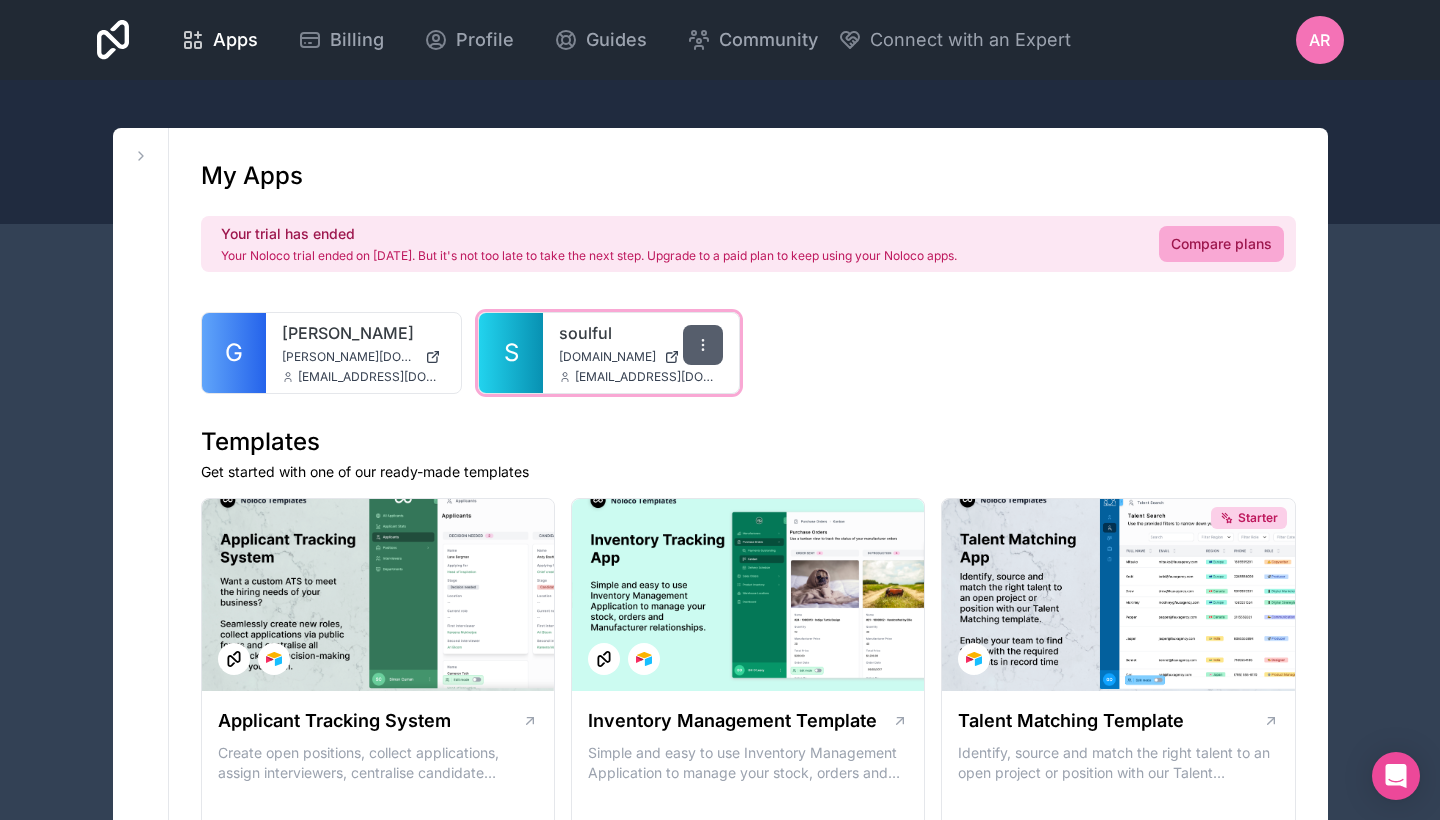 click 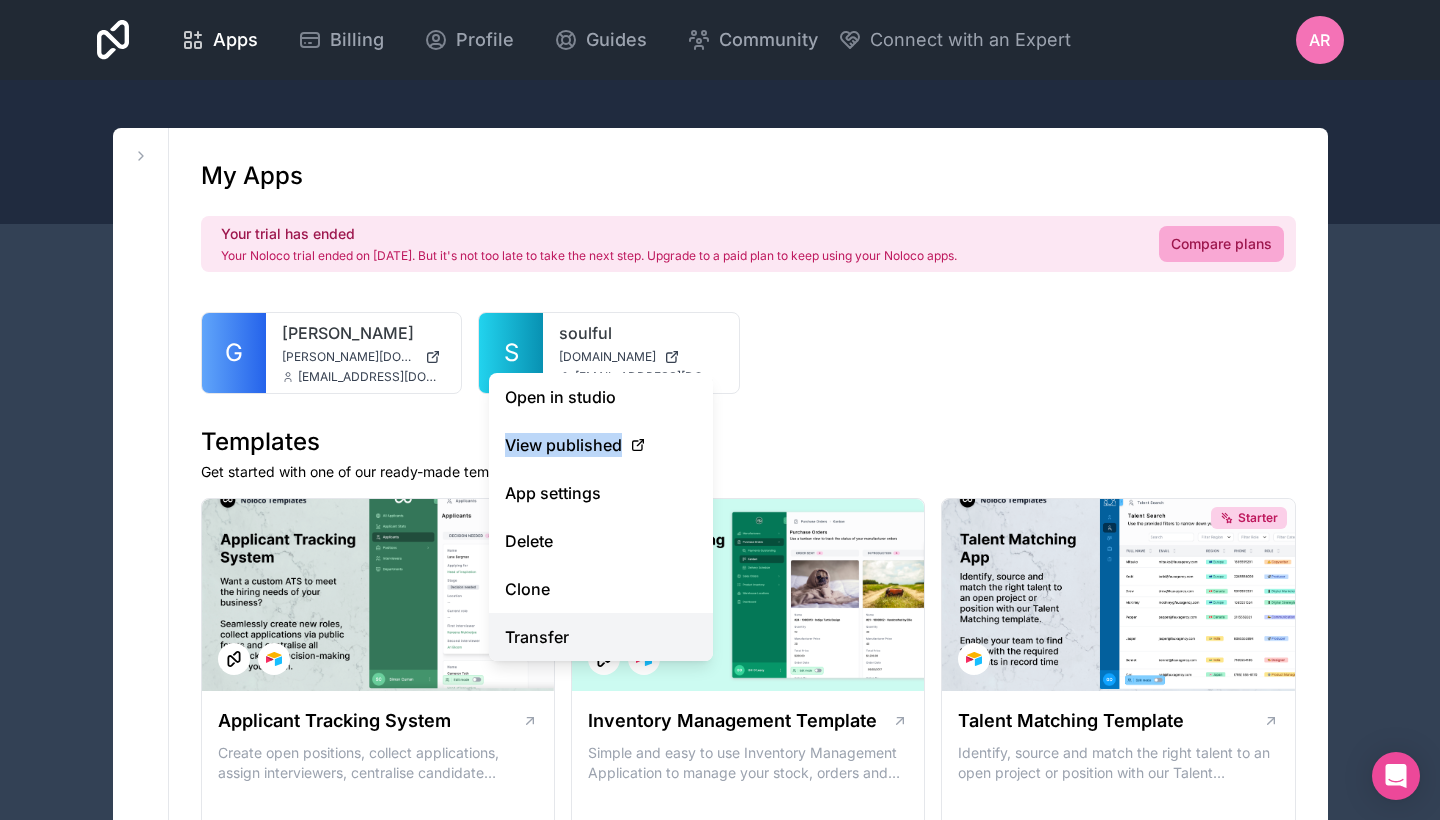 click on "Transfer" at bounding box center [601, 637] 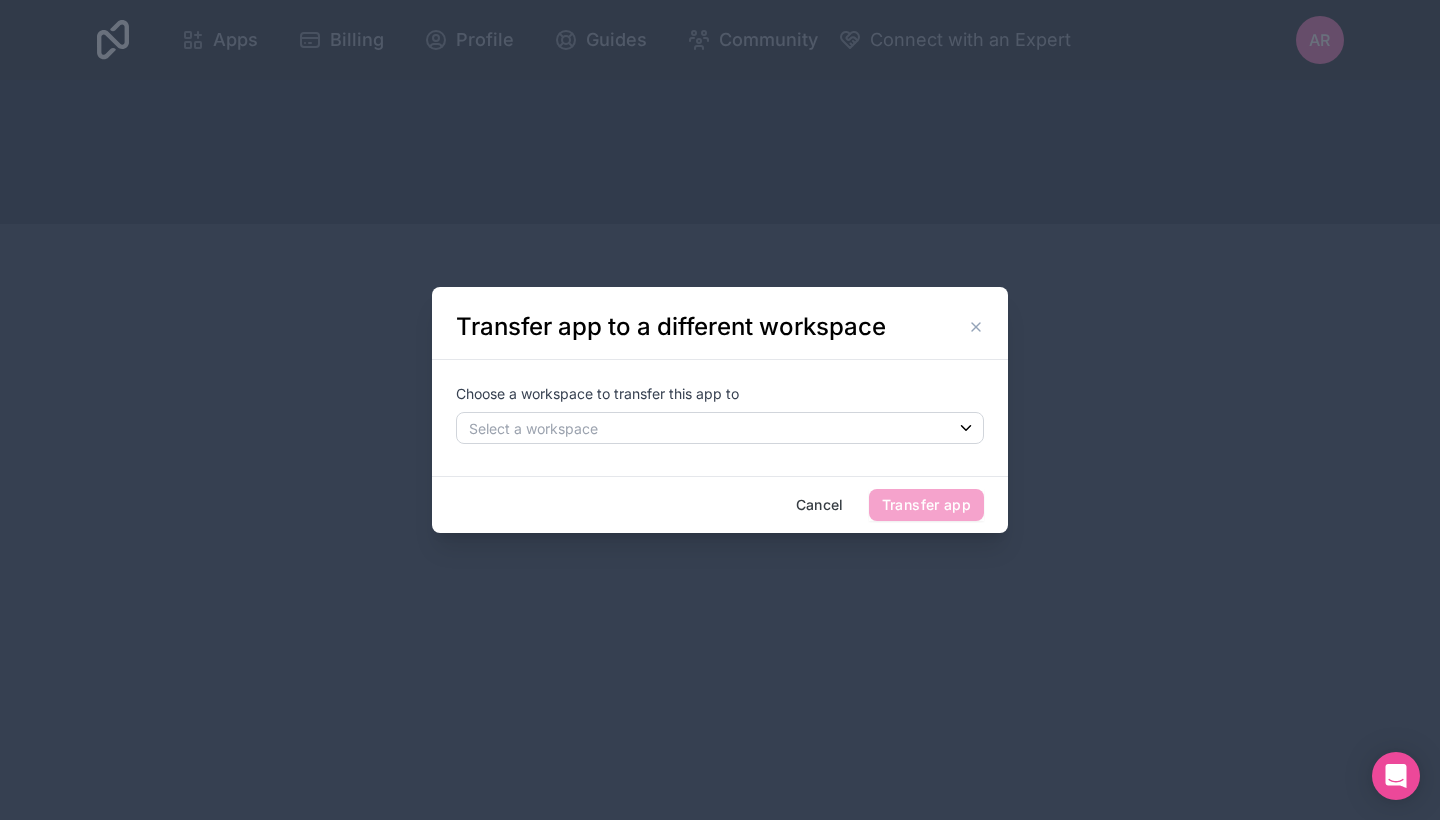 click on "Select a workspace" at bounding box center [720, 428] 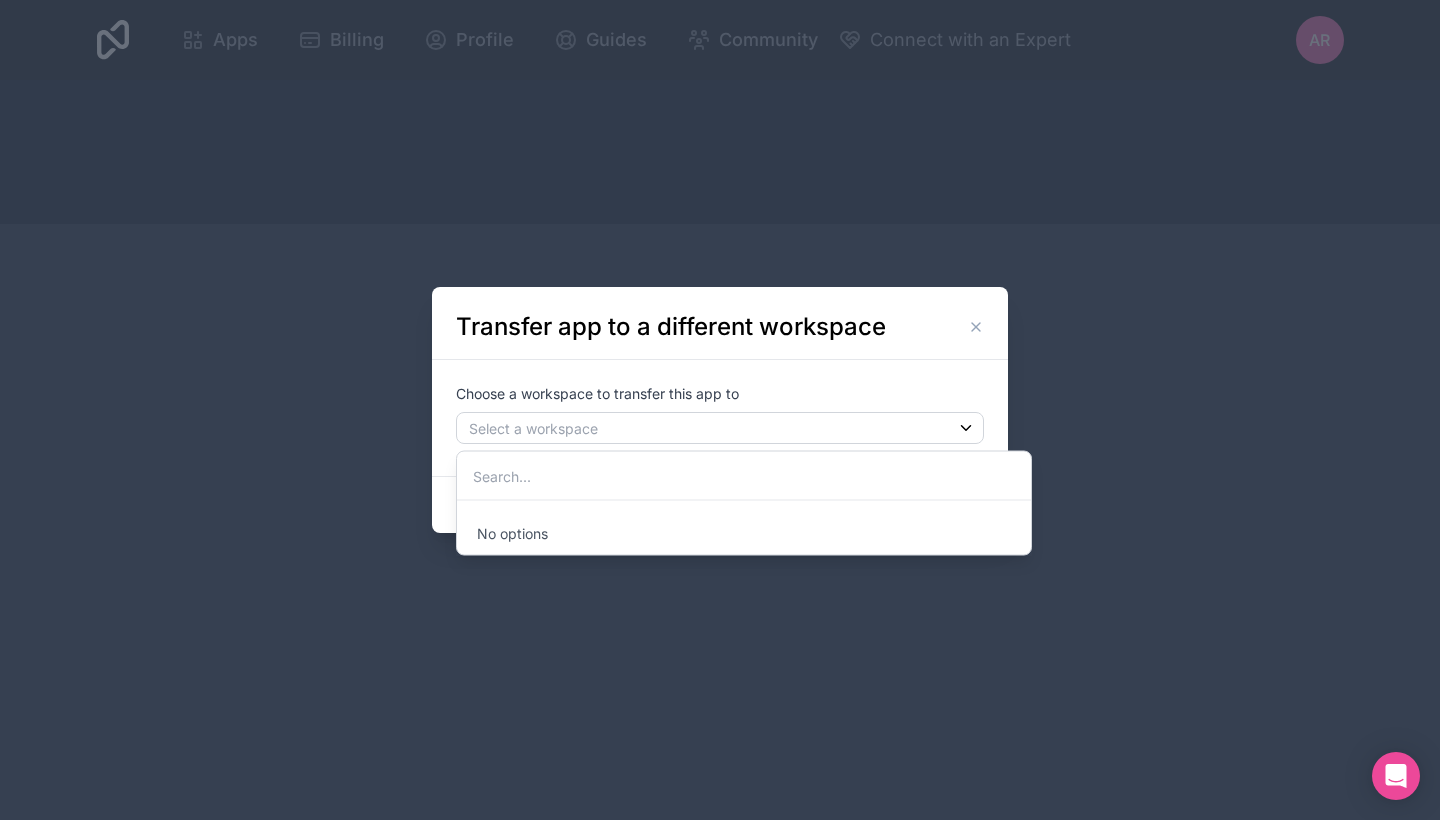 click at bounding box center [720, 410] 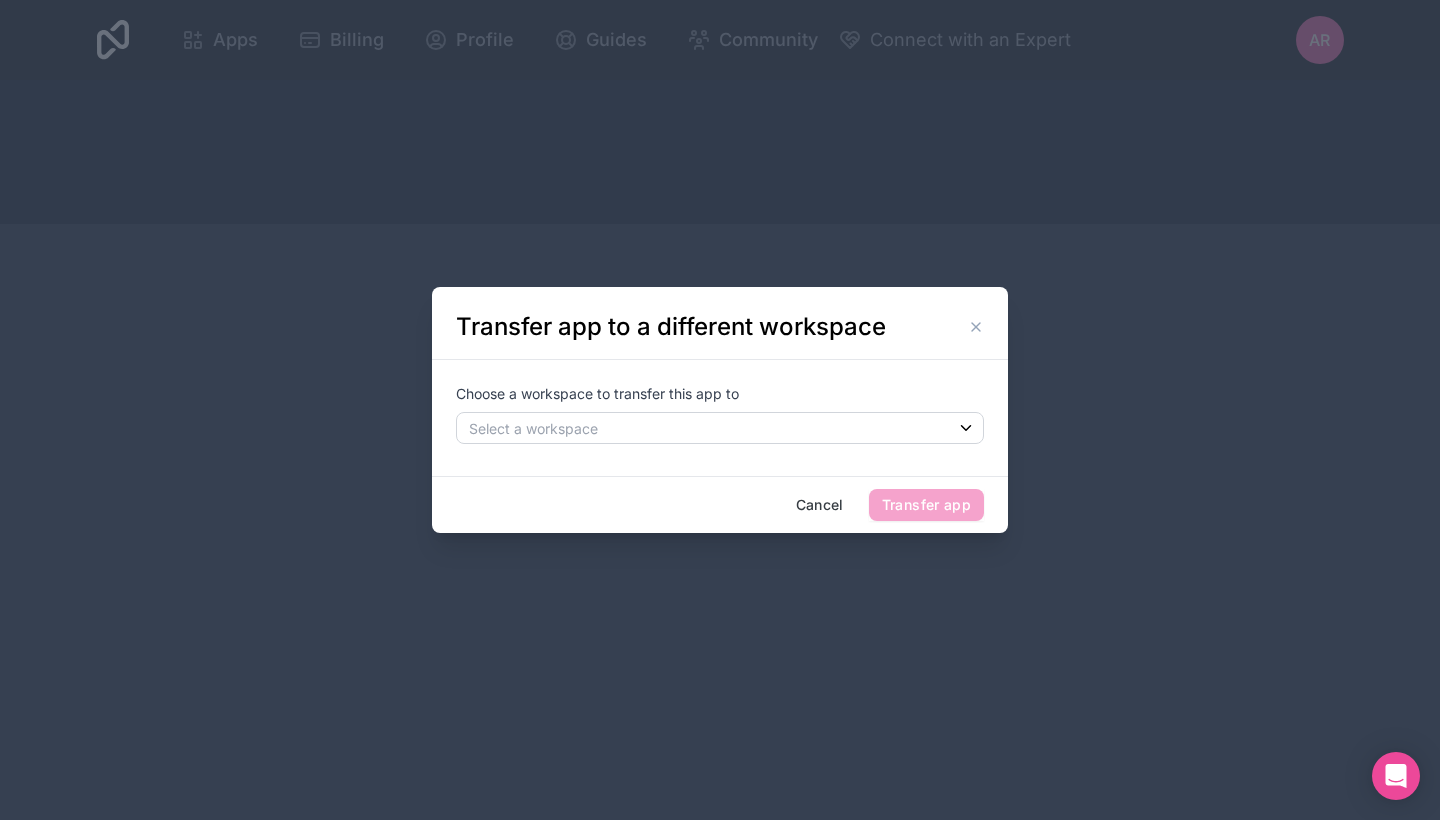 click 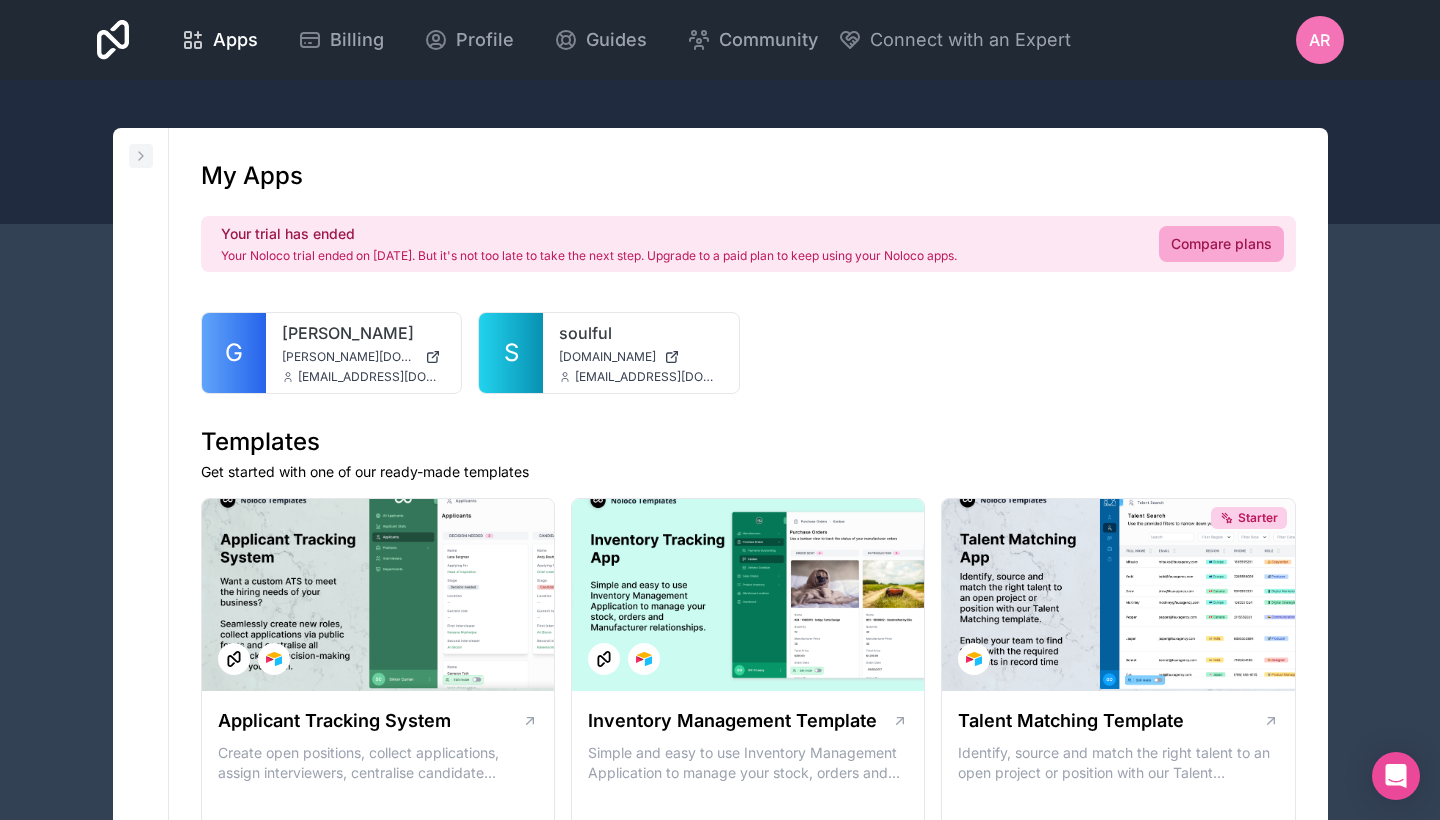 click 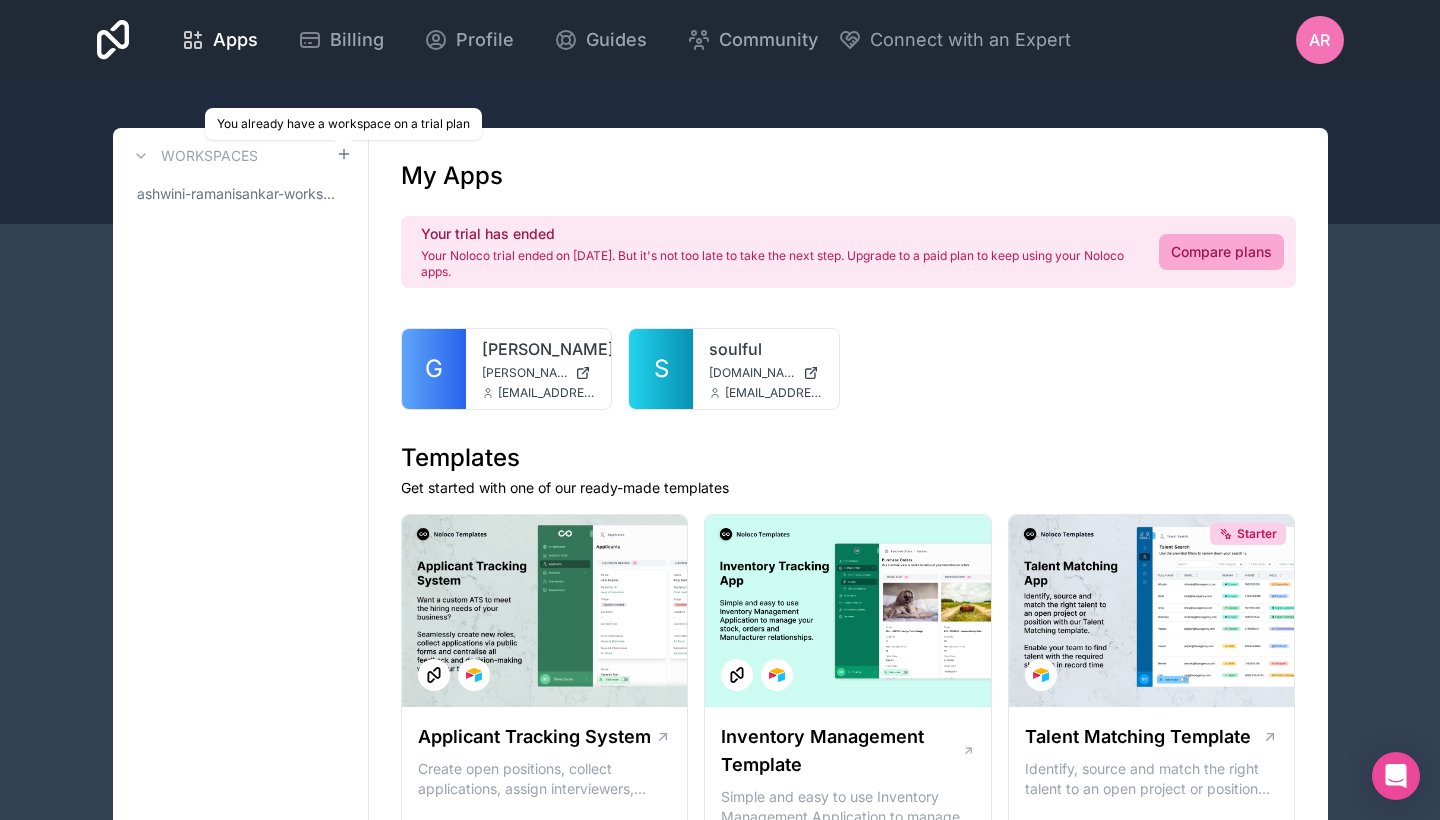 click at bounding box center (343, 138) 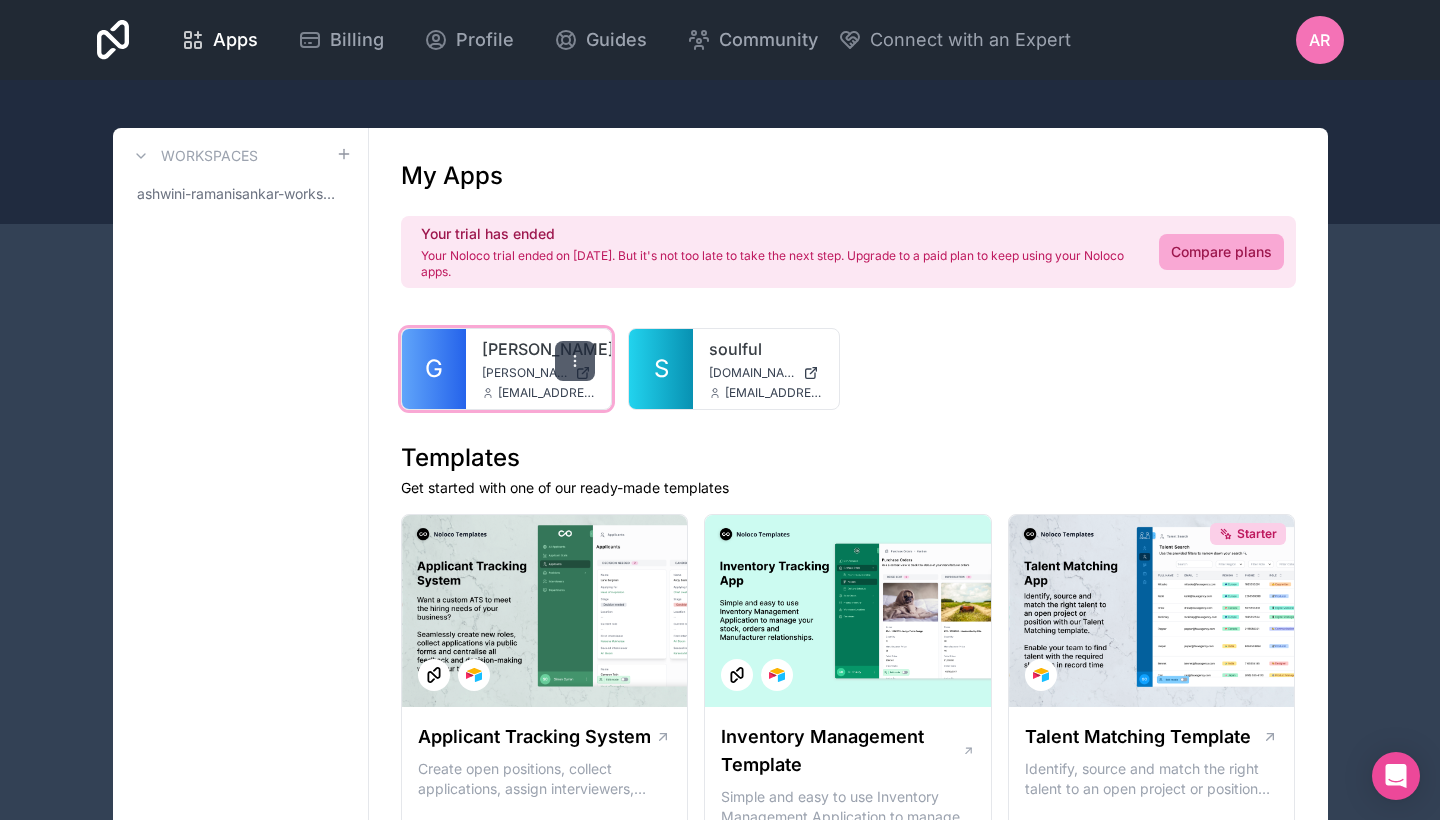 click 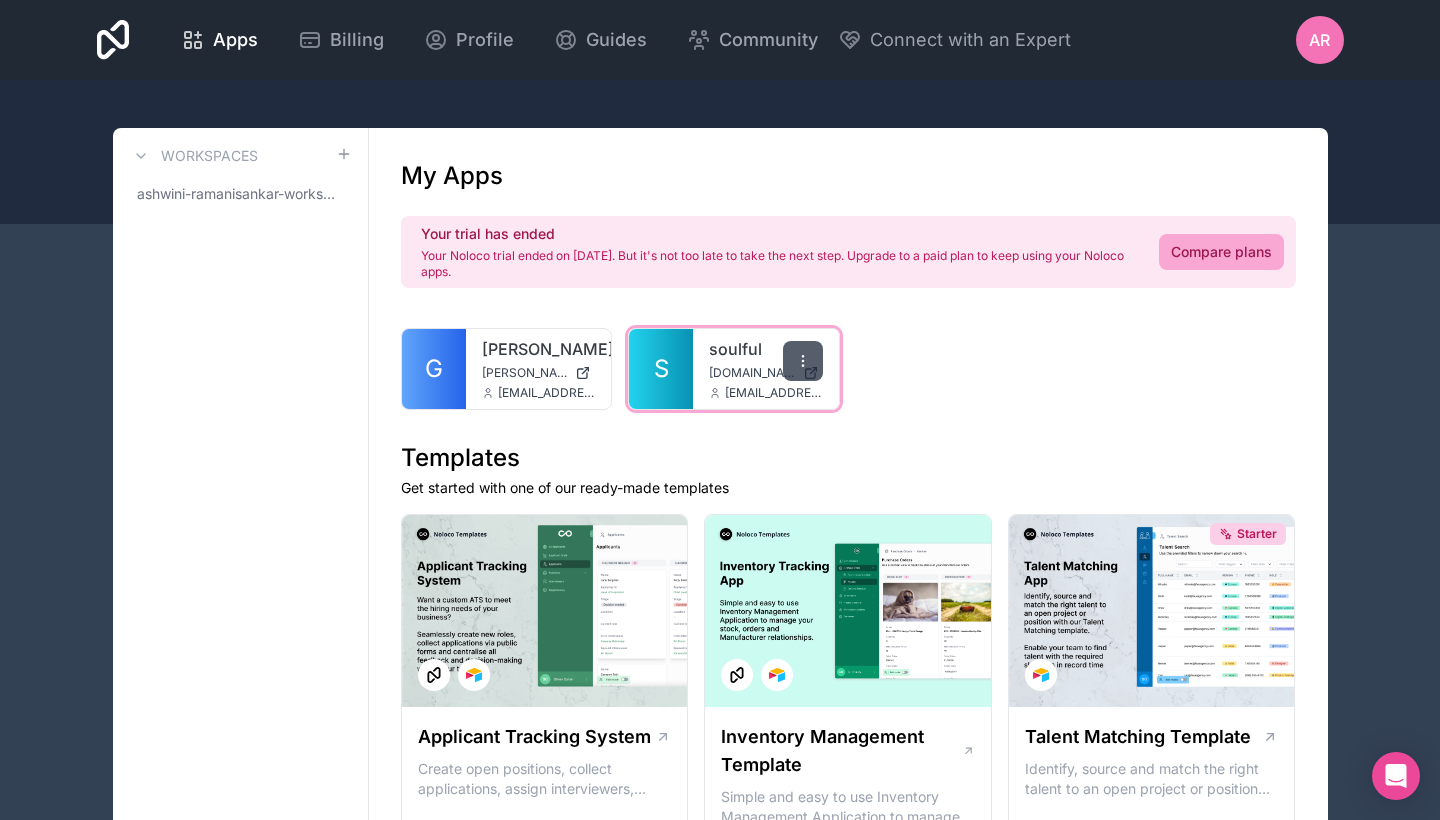 click 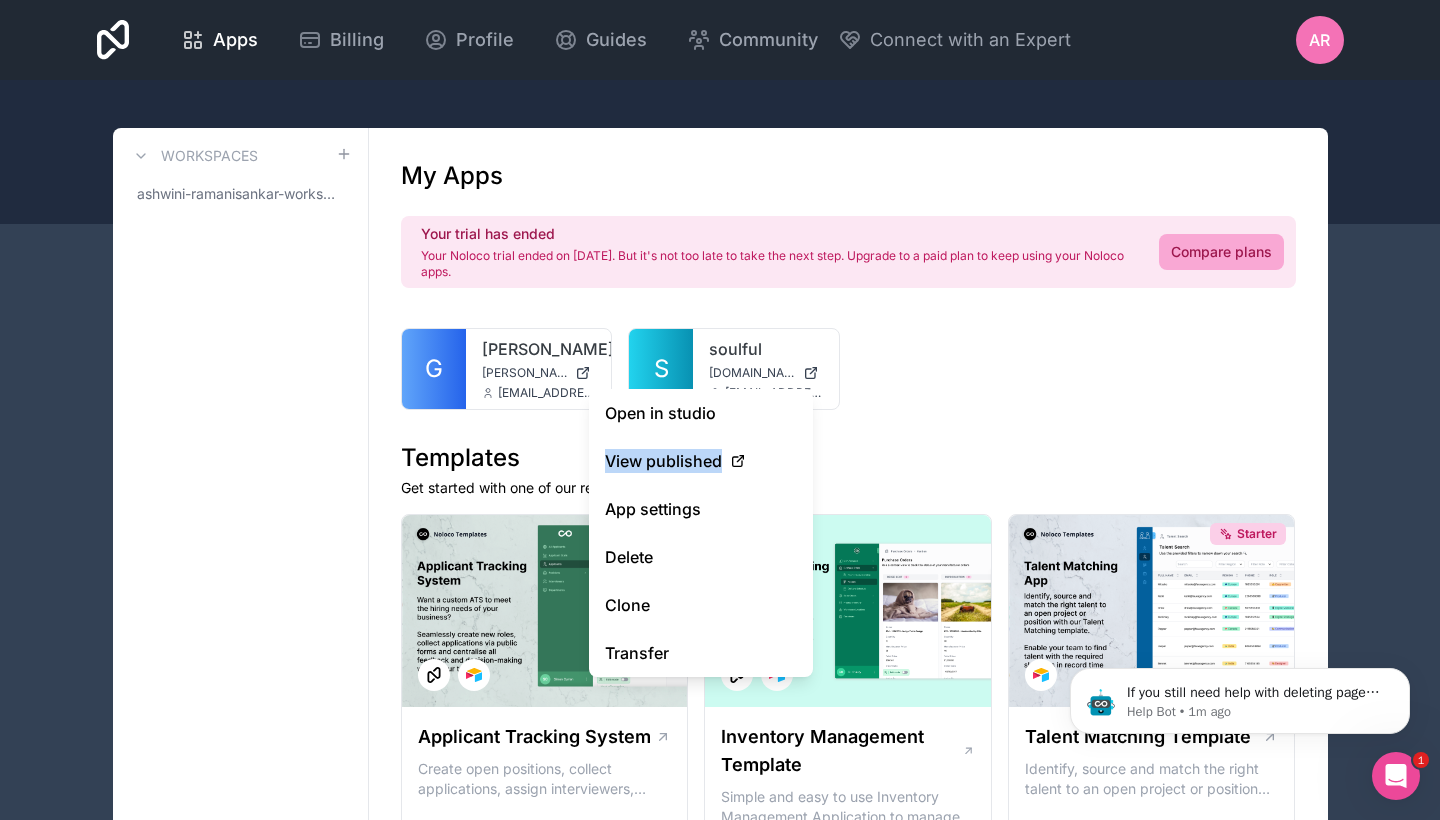 scroll, scrollTop: 0, scrollLeft: 0, axis: both 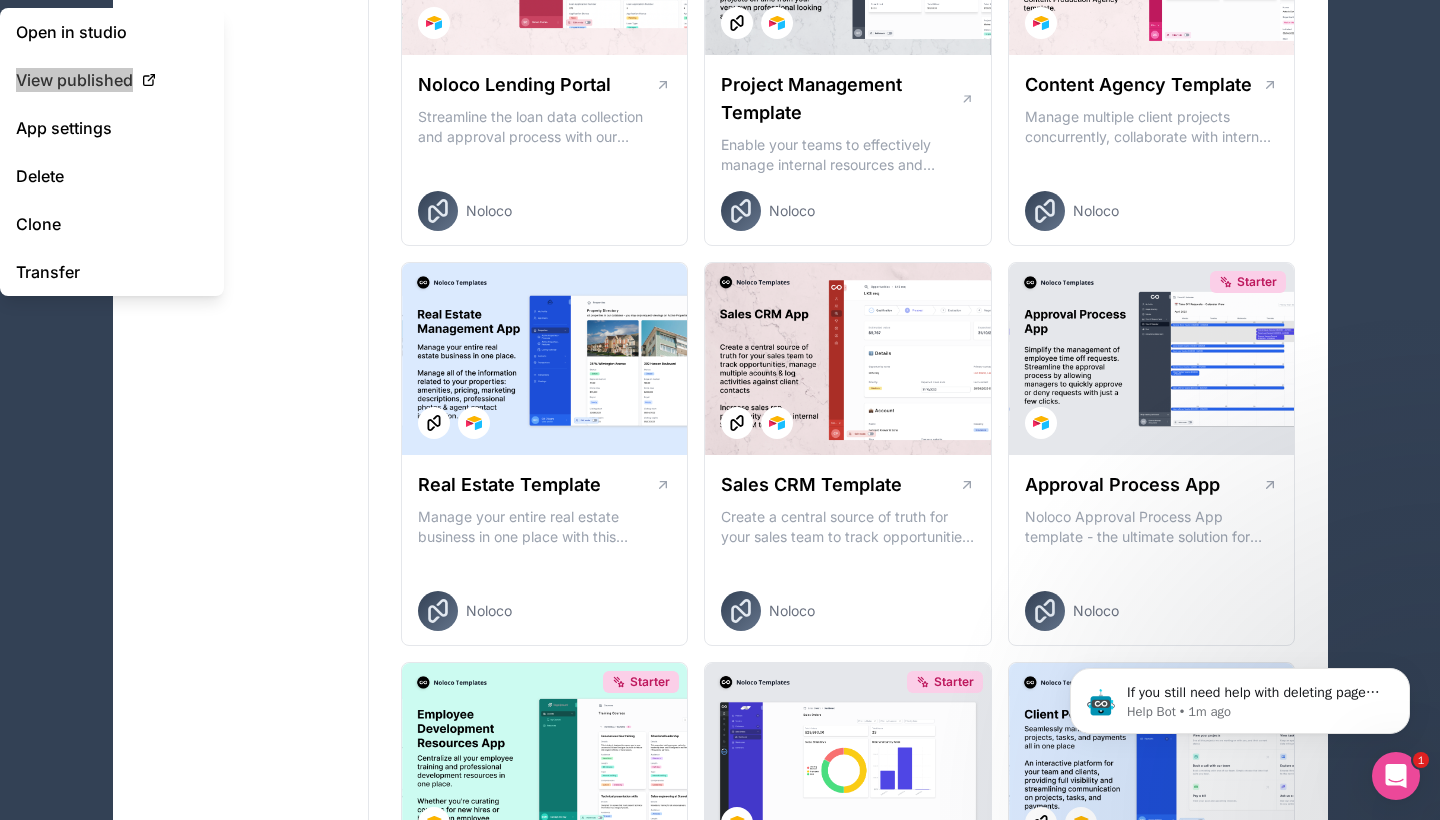 click on "If you still need help with deleting pages or managing your app to fit the Free Plan, I’m here to assist. Would you like to provide more details about what you’re trying to achieve with your app?" at bounding box center (1256, 693) 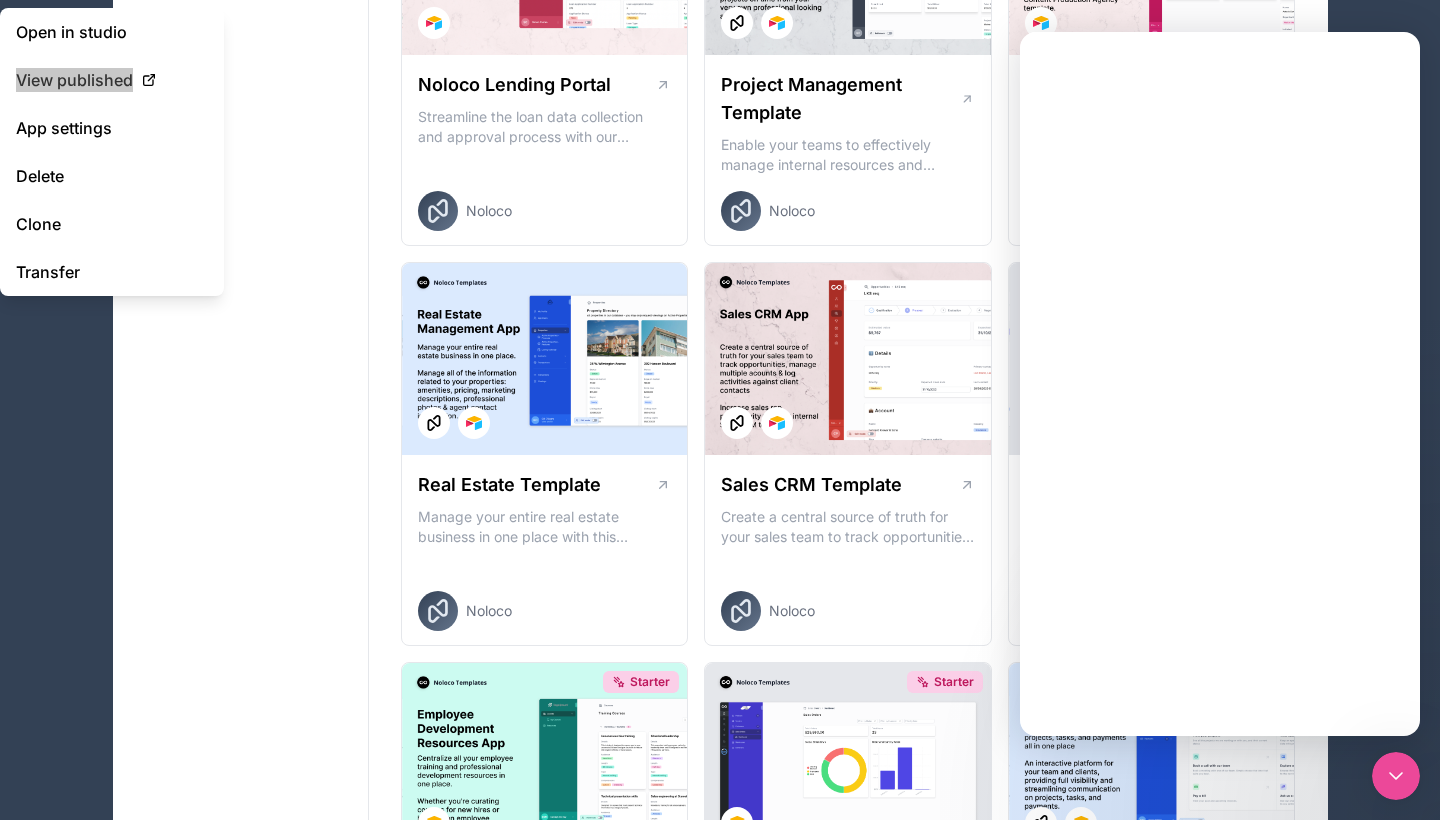 scroll, scrollTop: 0, scrollLeft: 0, axis: both 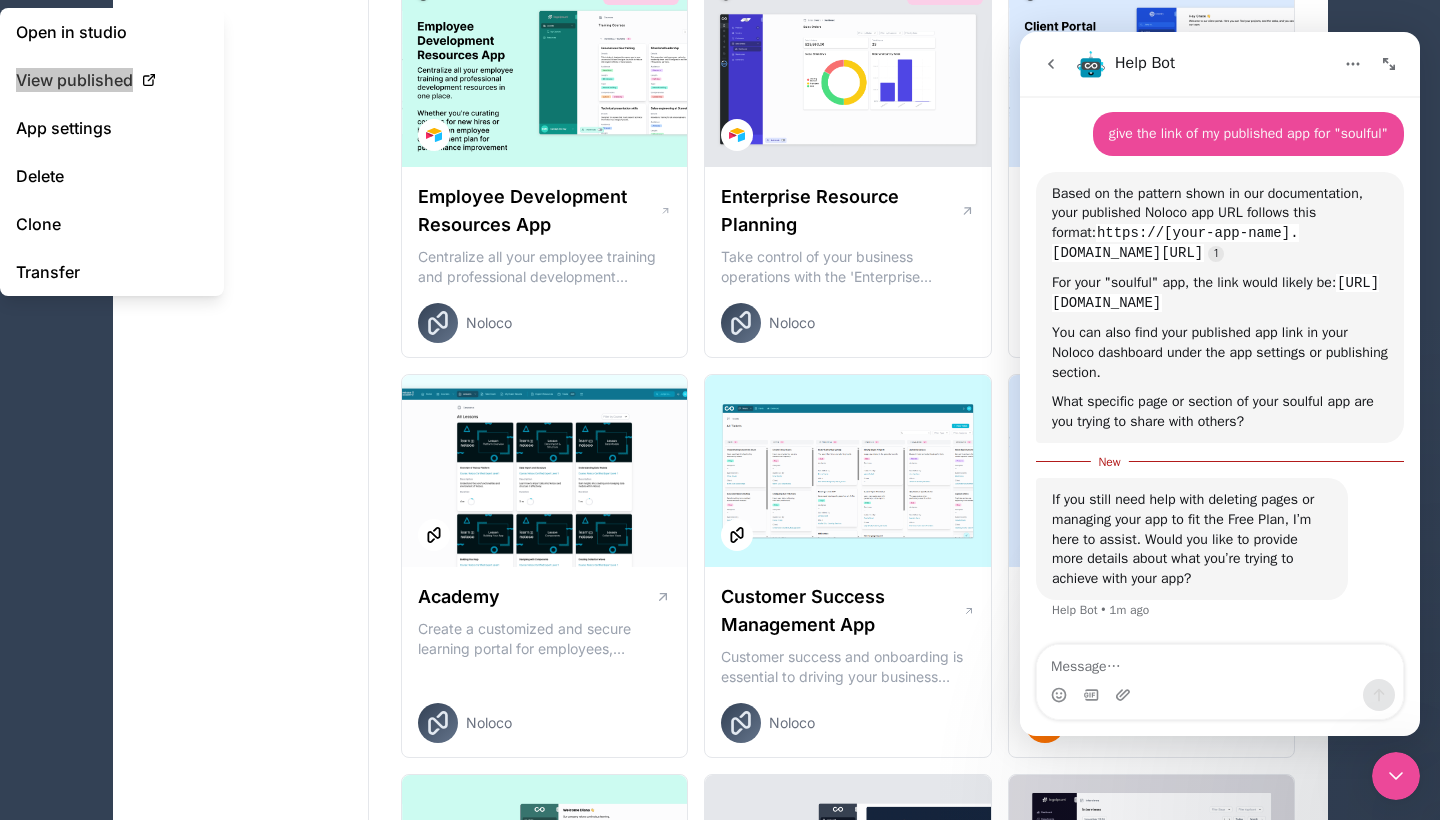 click at bounding box center [1220, 662] 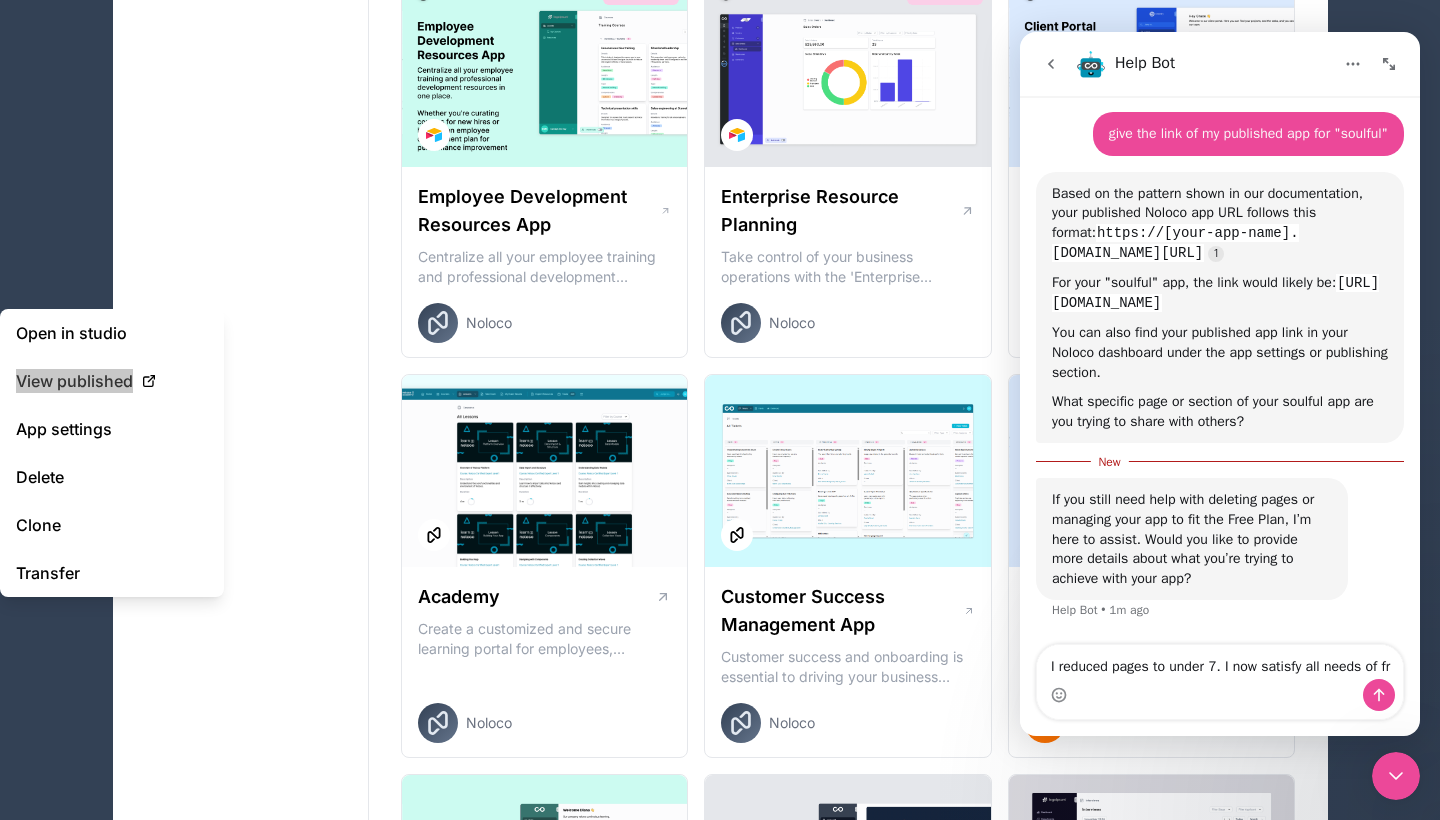 scroll, scrollTop: 3091, scrollLeft: 0, axis: vertical 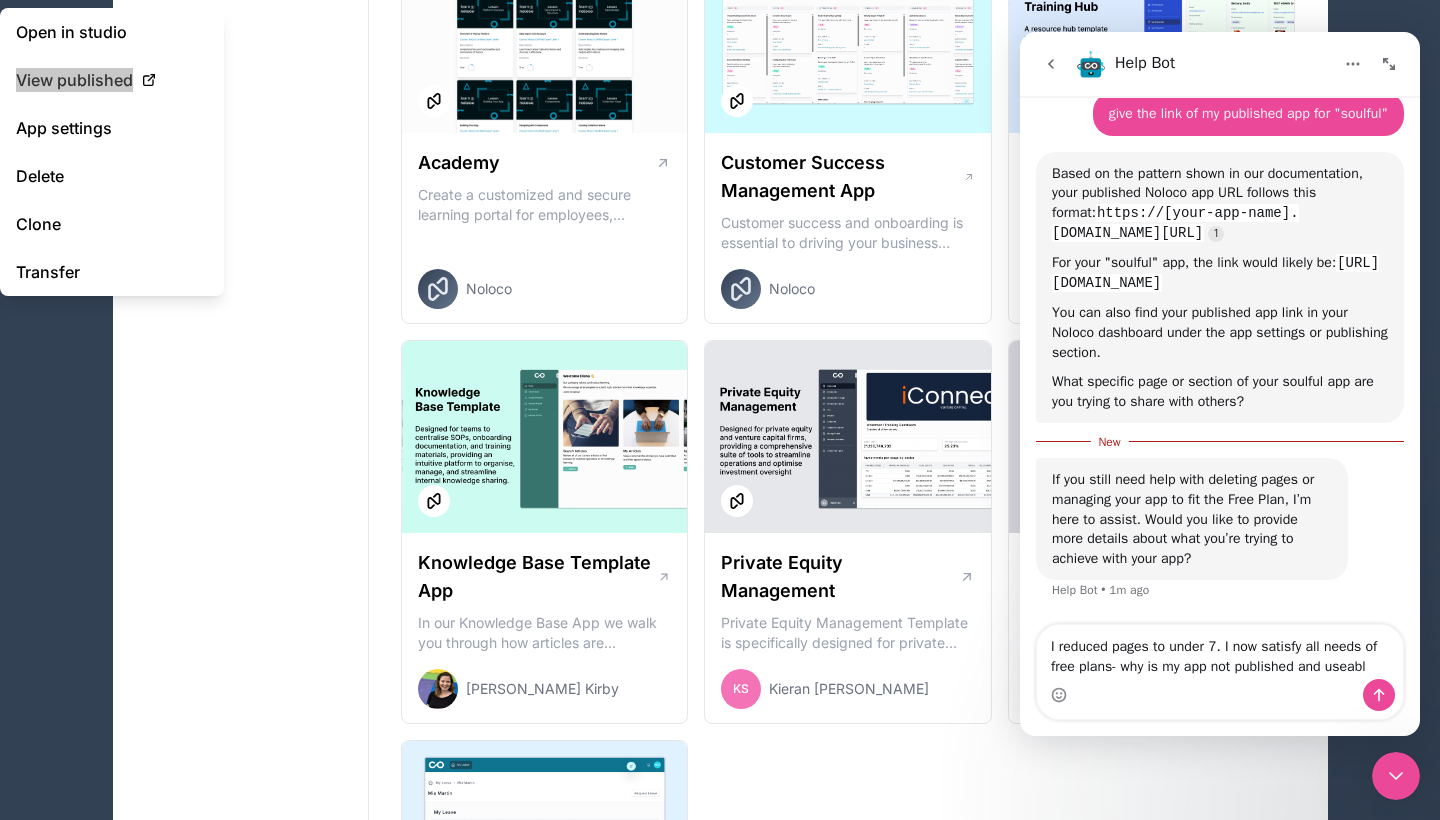 type on "I reduced pages to under 7. I now satisfy all needs of free plans- why is my app not published and useable" 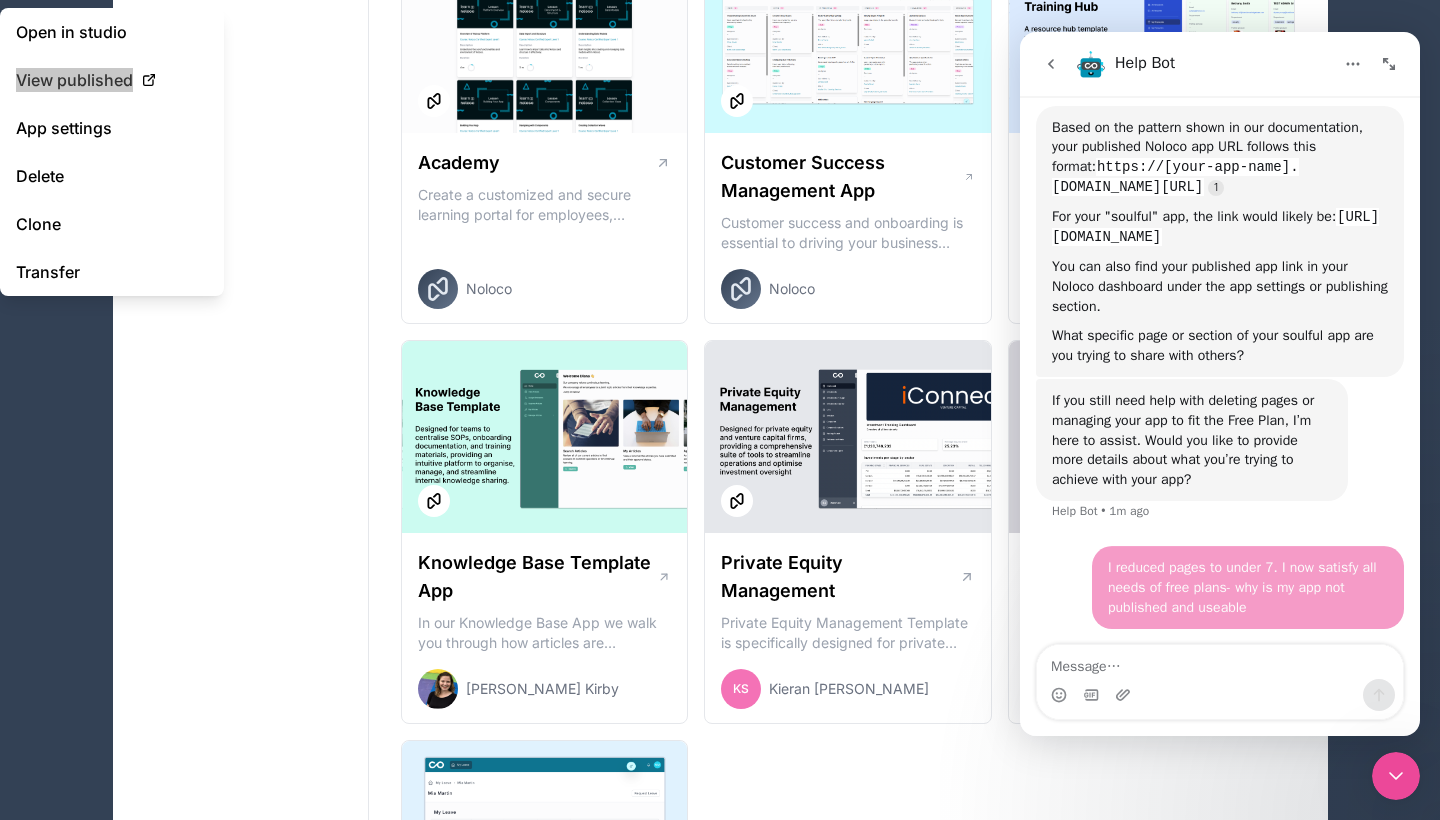 scroll, scrollTop: 2541, scrollLeft: 0, axis: vertical 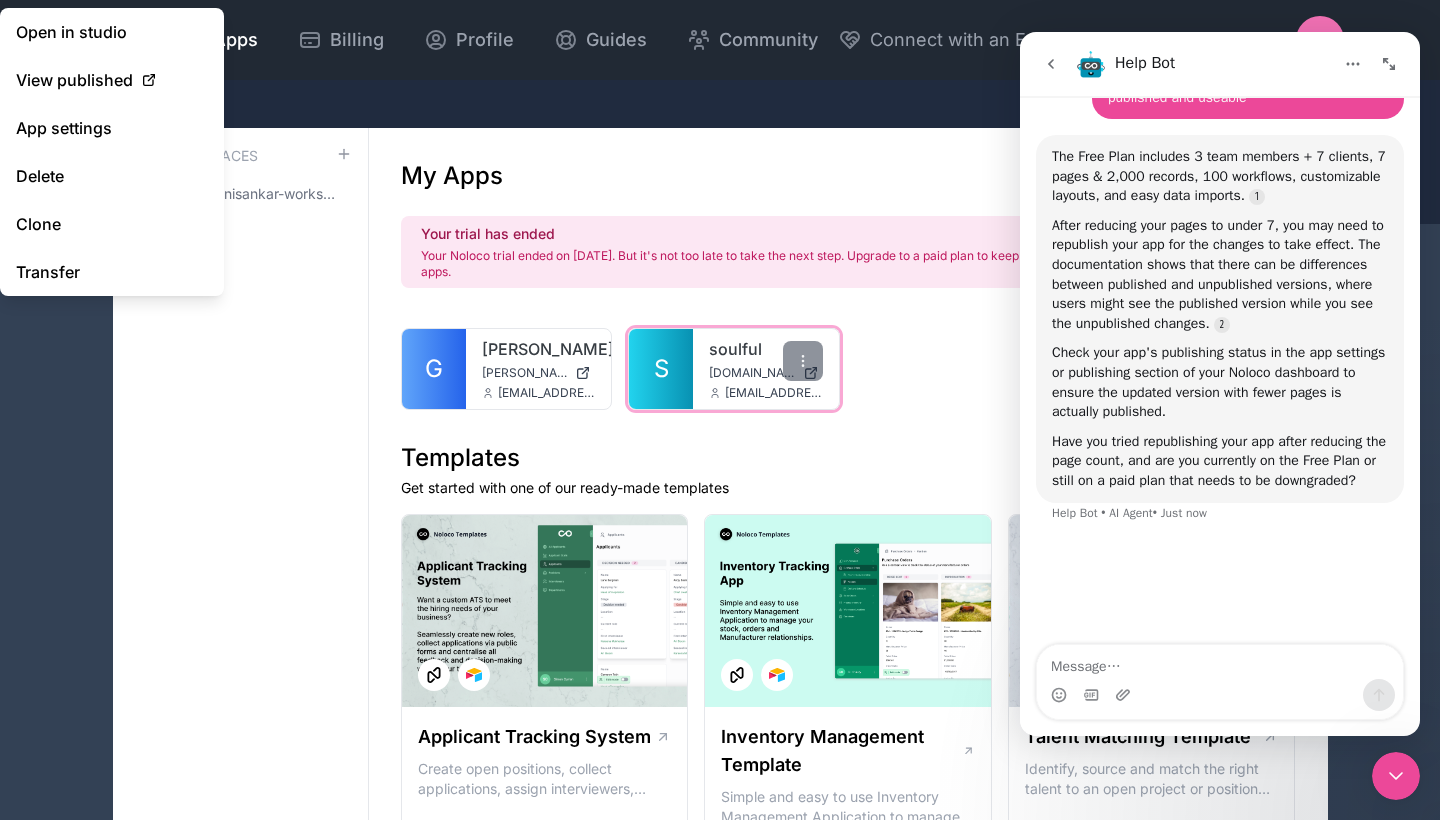 click on "S" at bounding box center [661, 369] 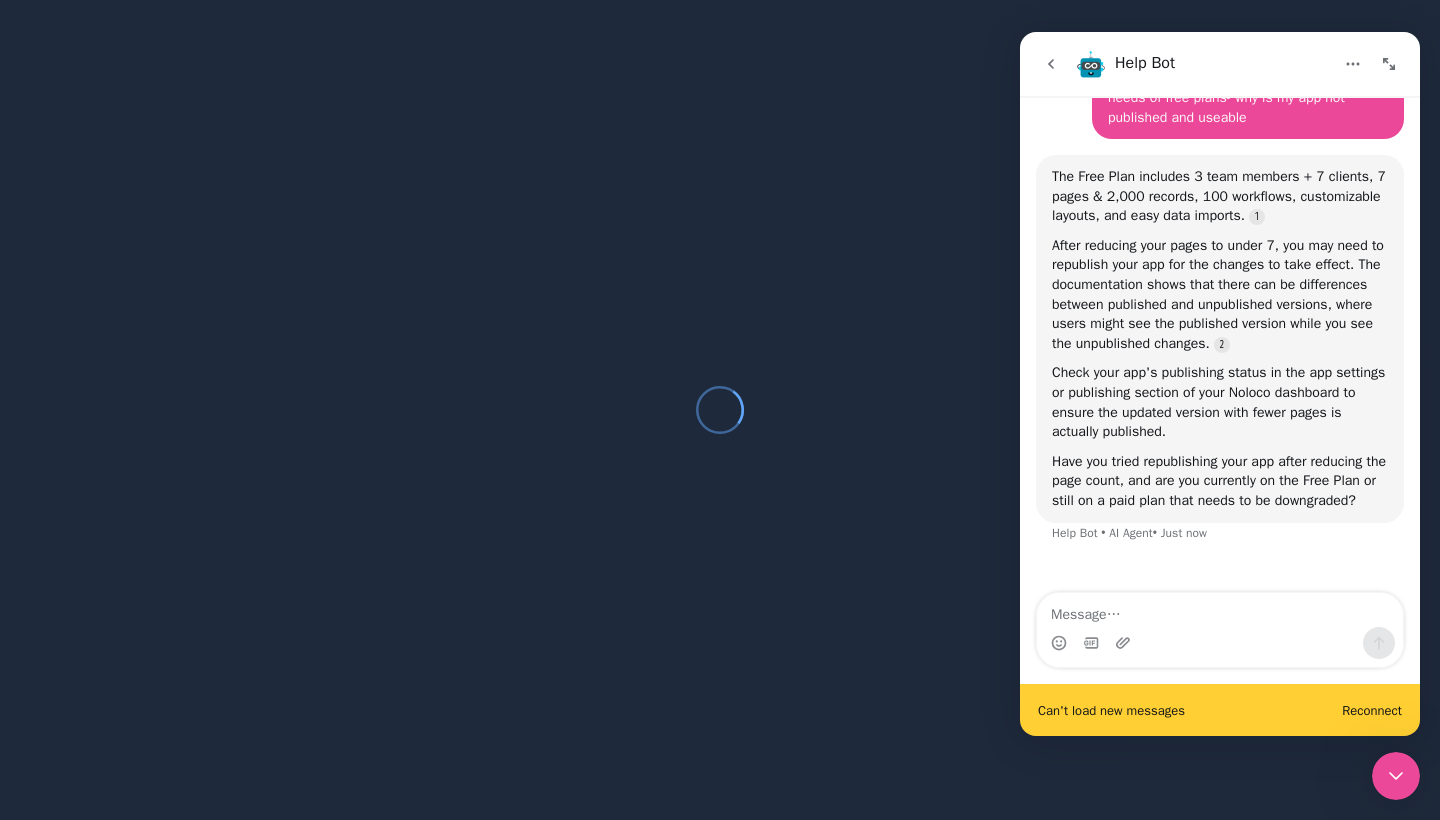 scroll, scrollTop: 3580, scrollLeft: 0, axis: vertical 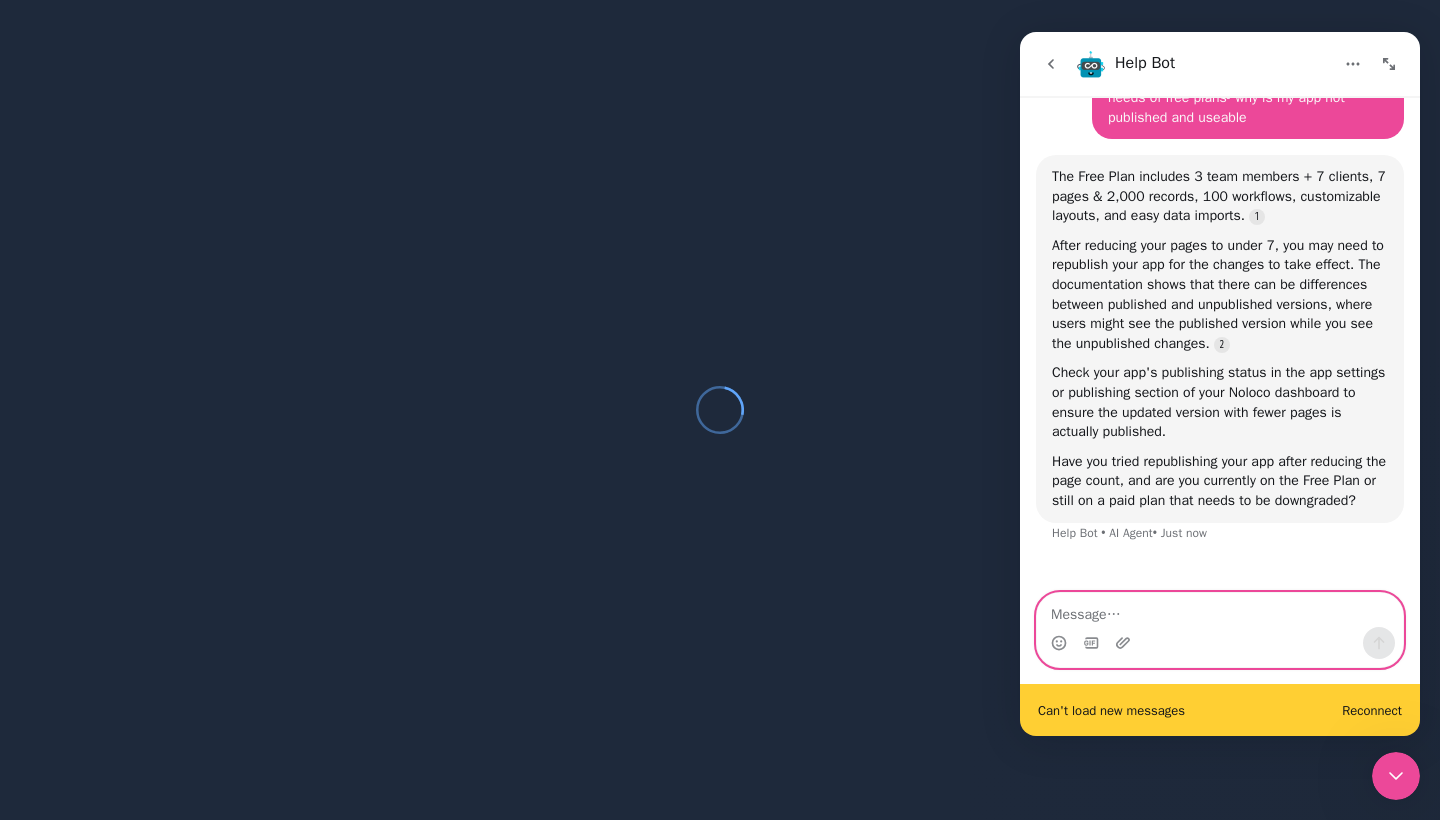 click at bounding box center (1220, 610) 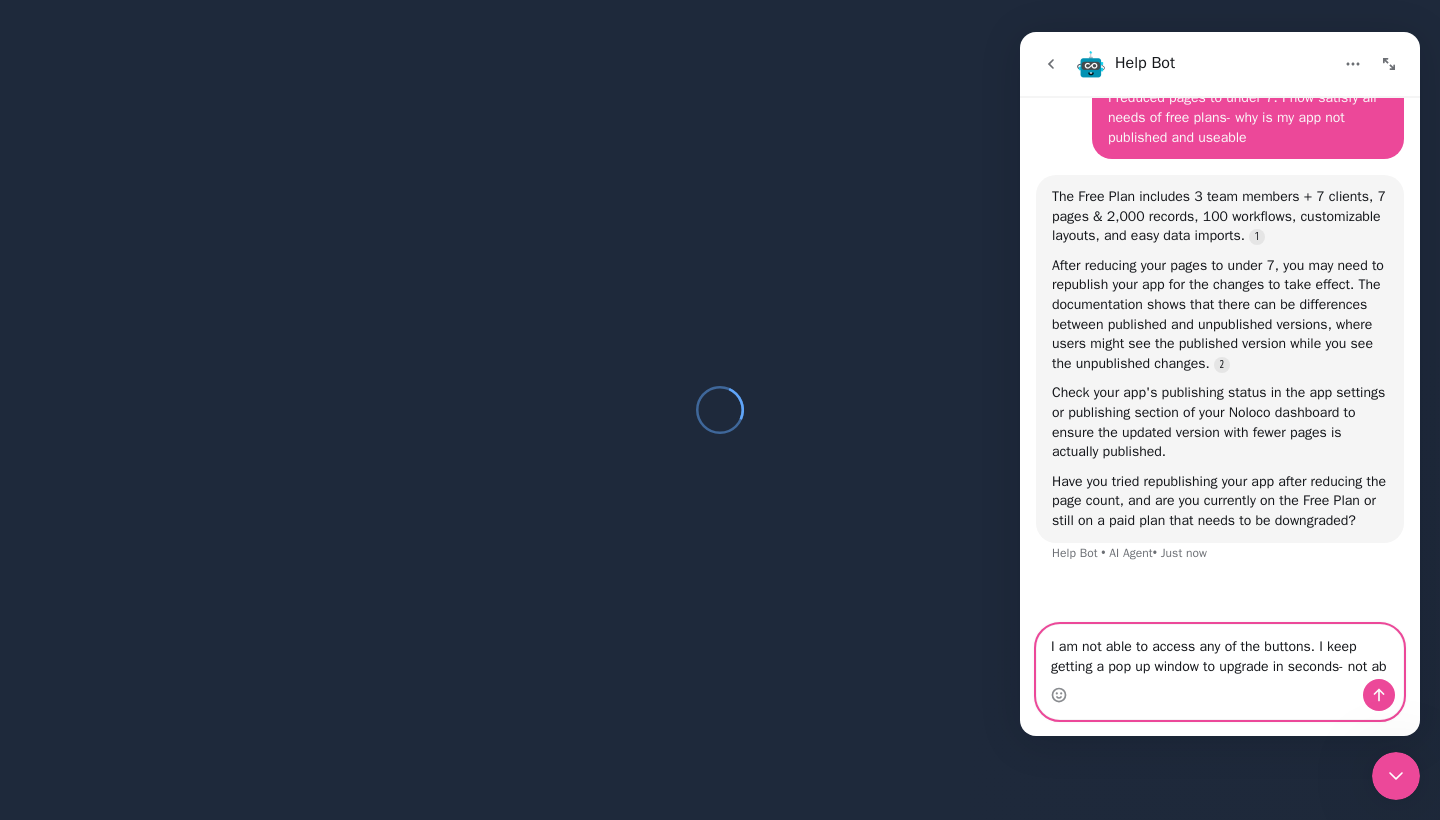 scroll, scrollTop: 3568, scrollLeft: 0, axis: vertical 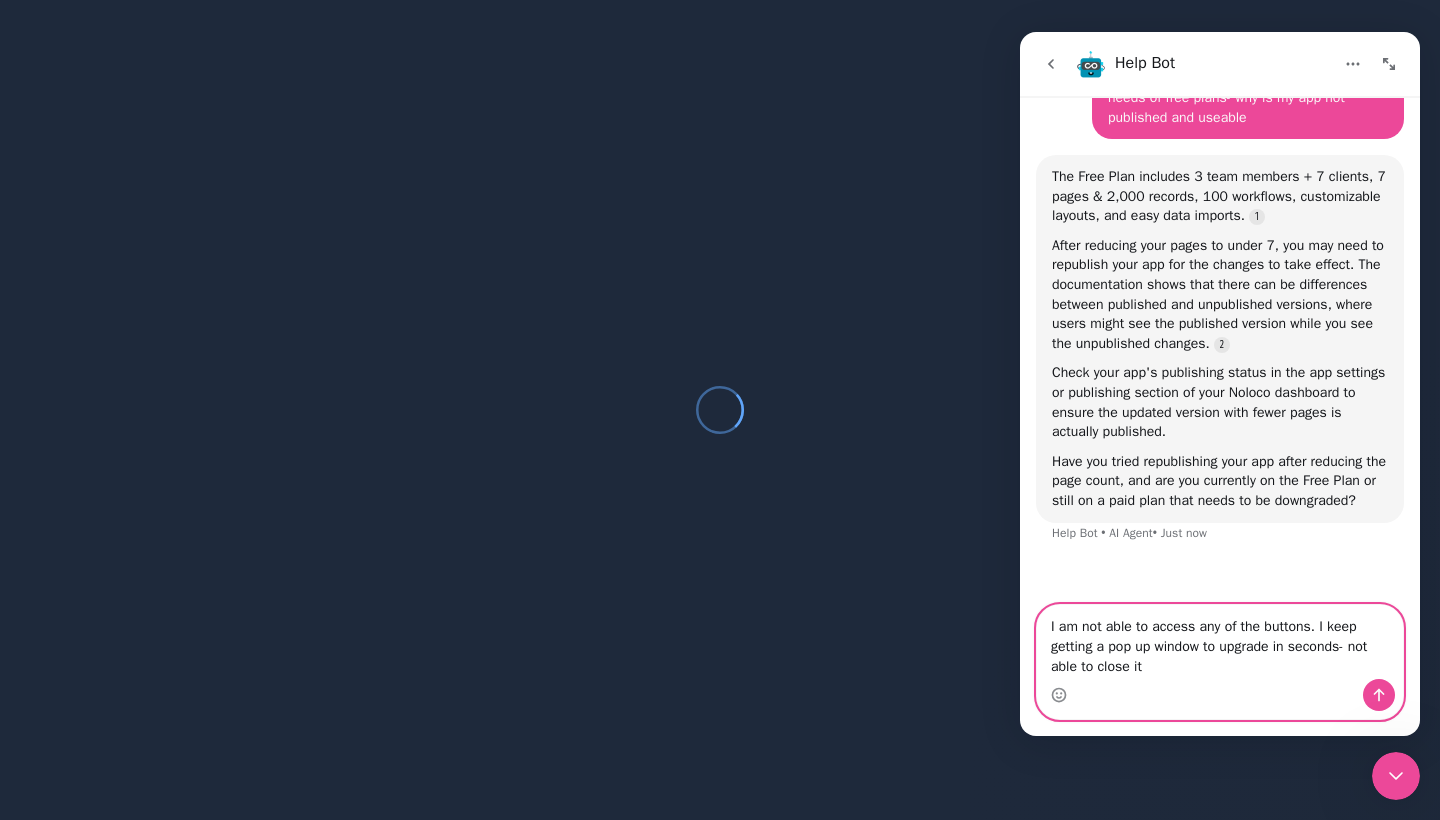 type on "I am not able to access any of the buttons. I keep getting a pop up window to upgrade in seconds- not able to close it" 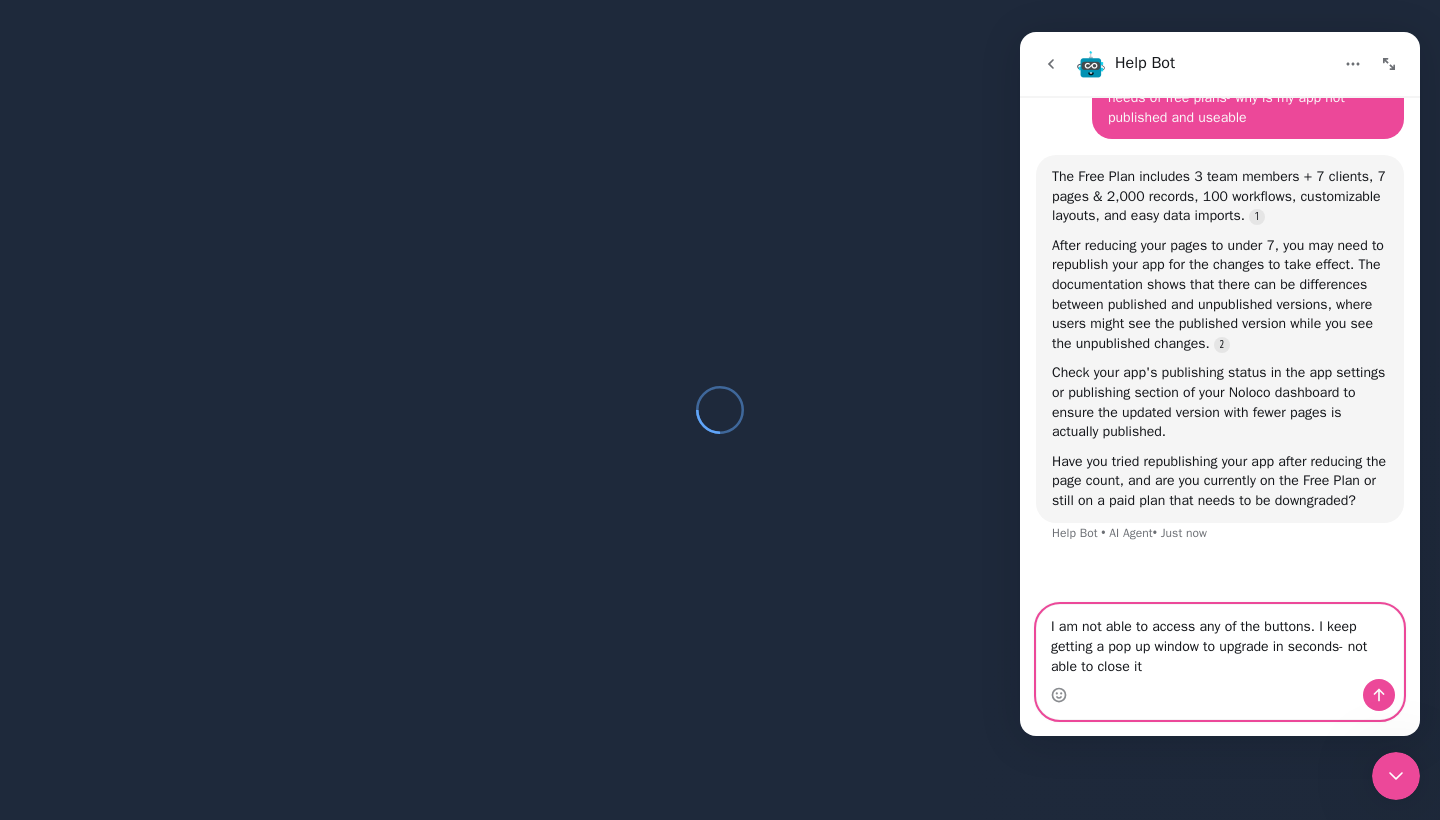 type 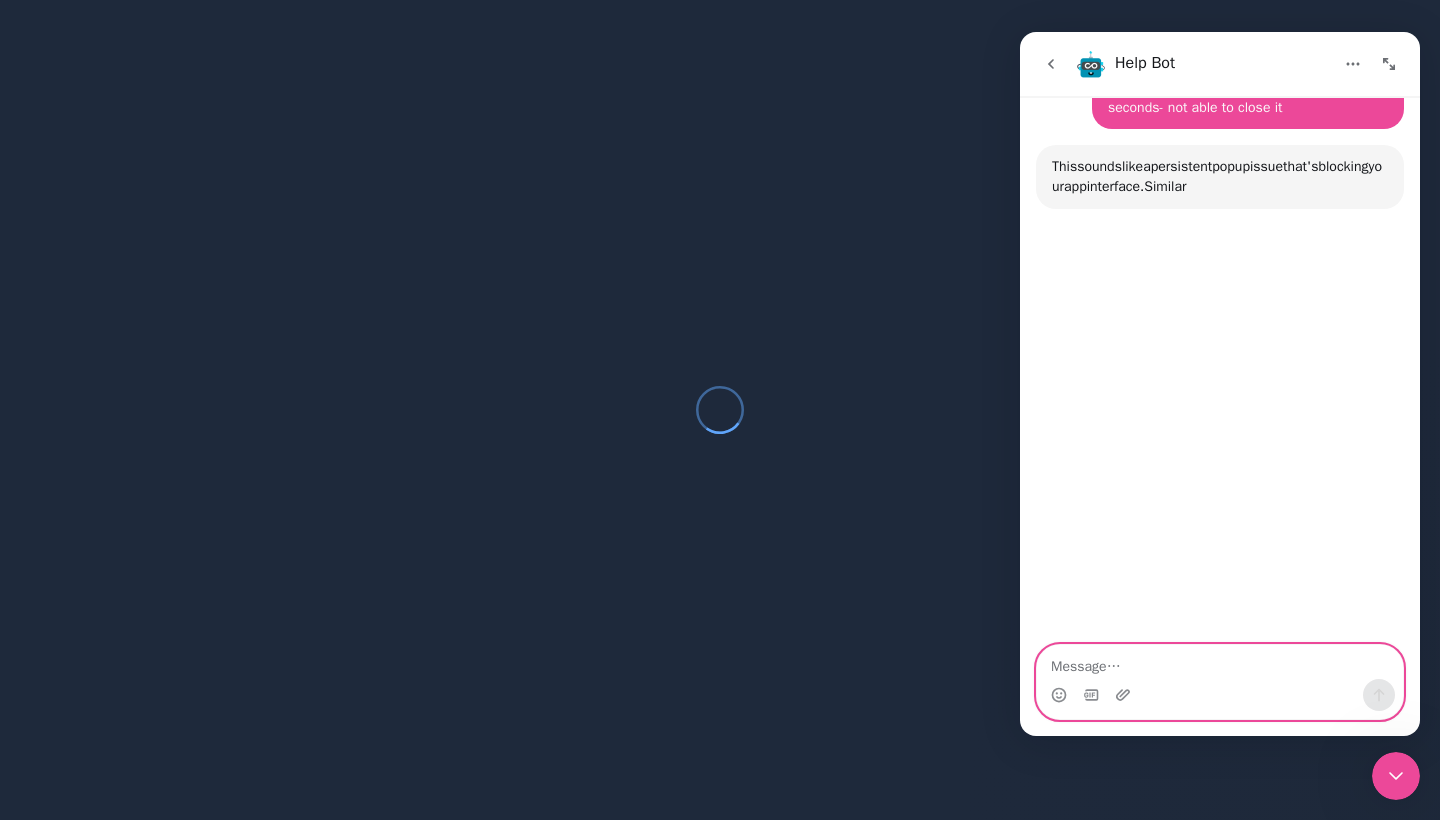 scroll, scrollTop: 4054, scrollLeft: 0, axis: vertical 